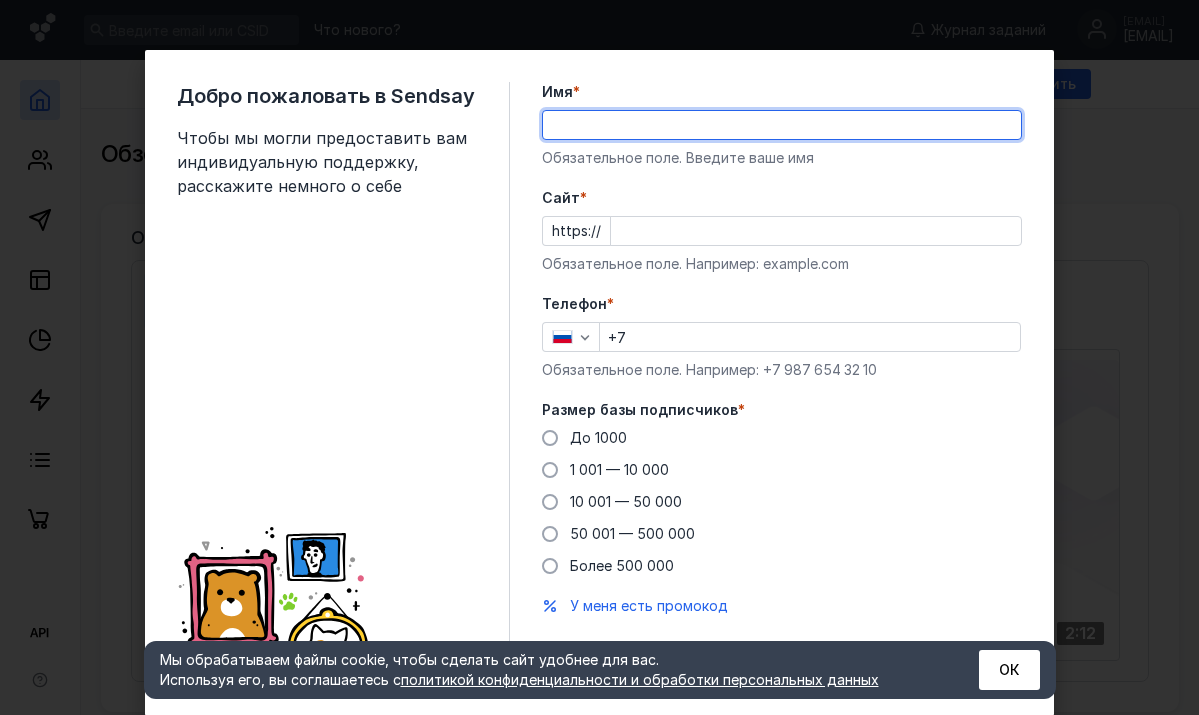 scroll, scrollTop: 0, scrollLeft: 0, axis: both 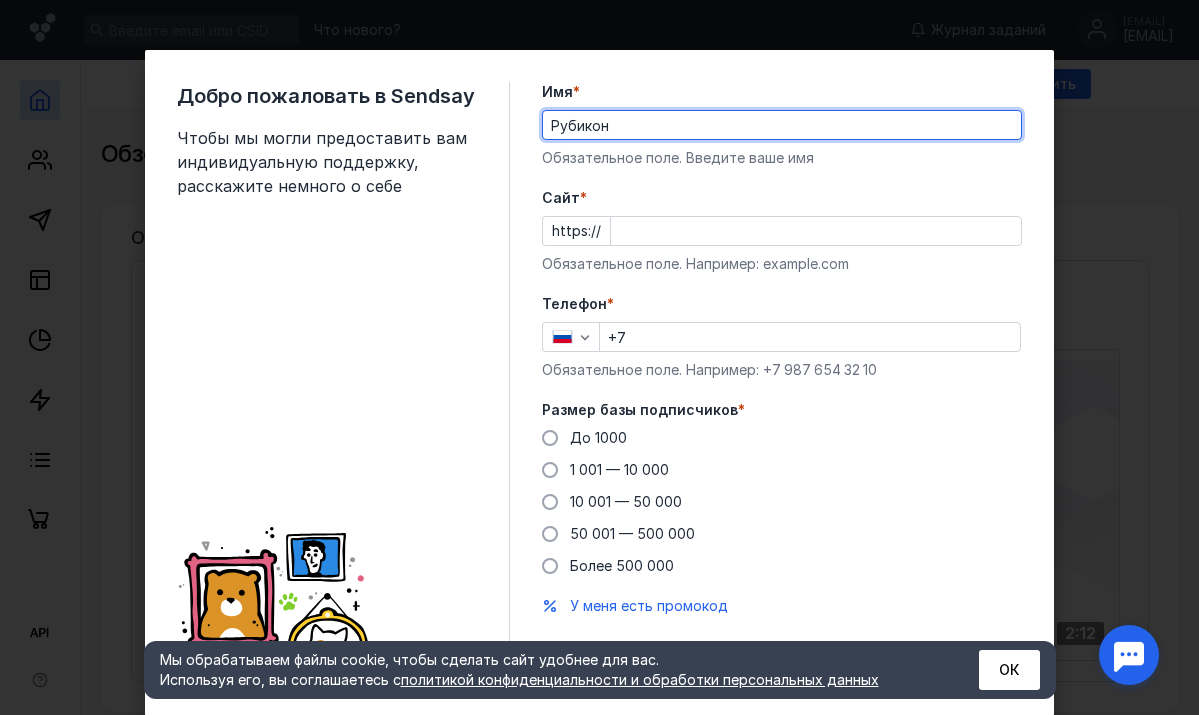 type on "Рубикон" 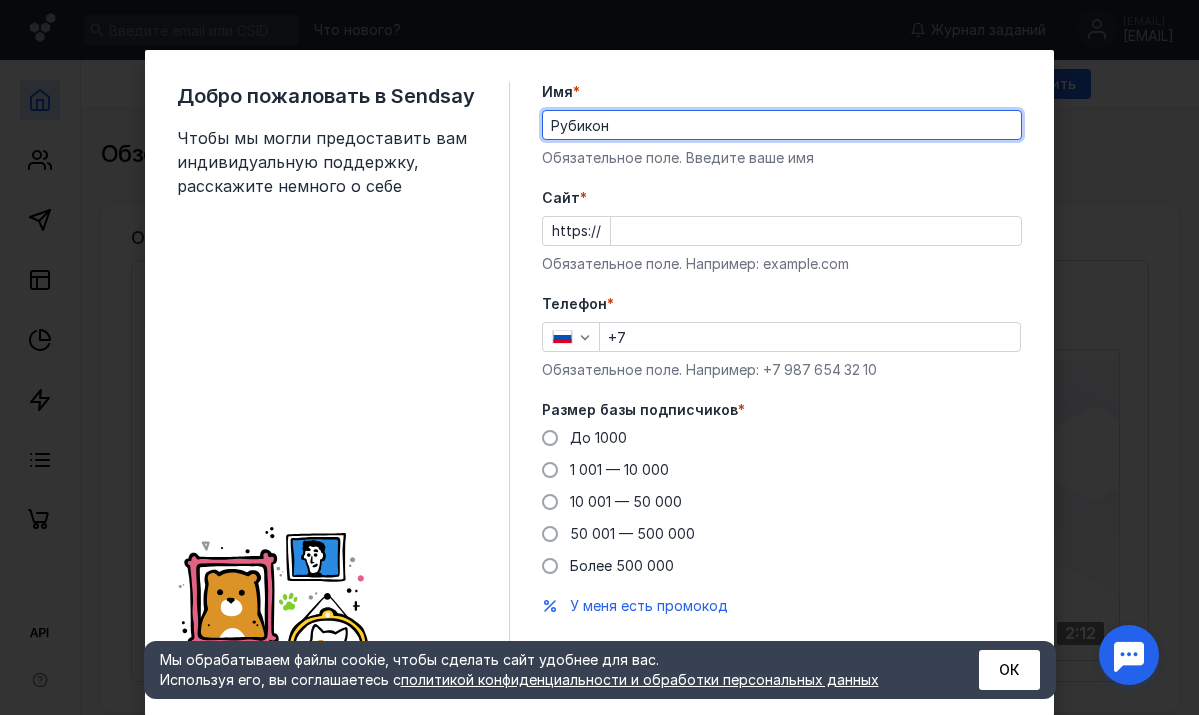 click on "Cайт  *" at bounding box center (816, 231) 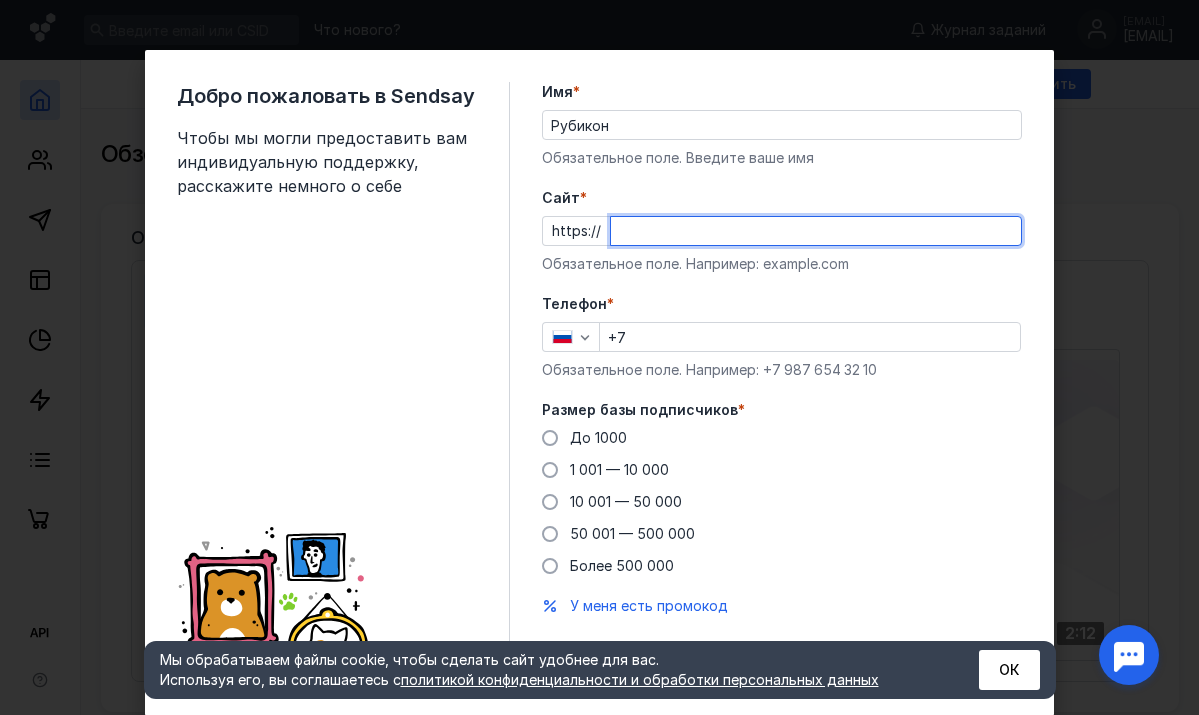 paste on "[EMAIL]" 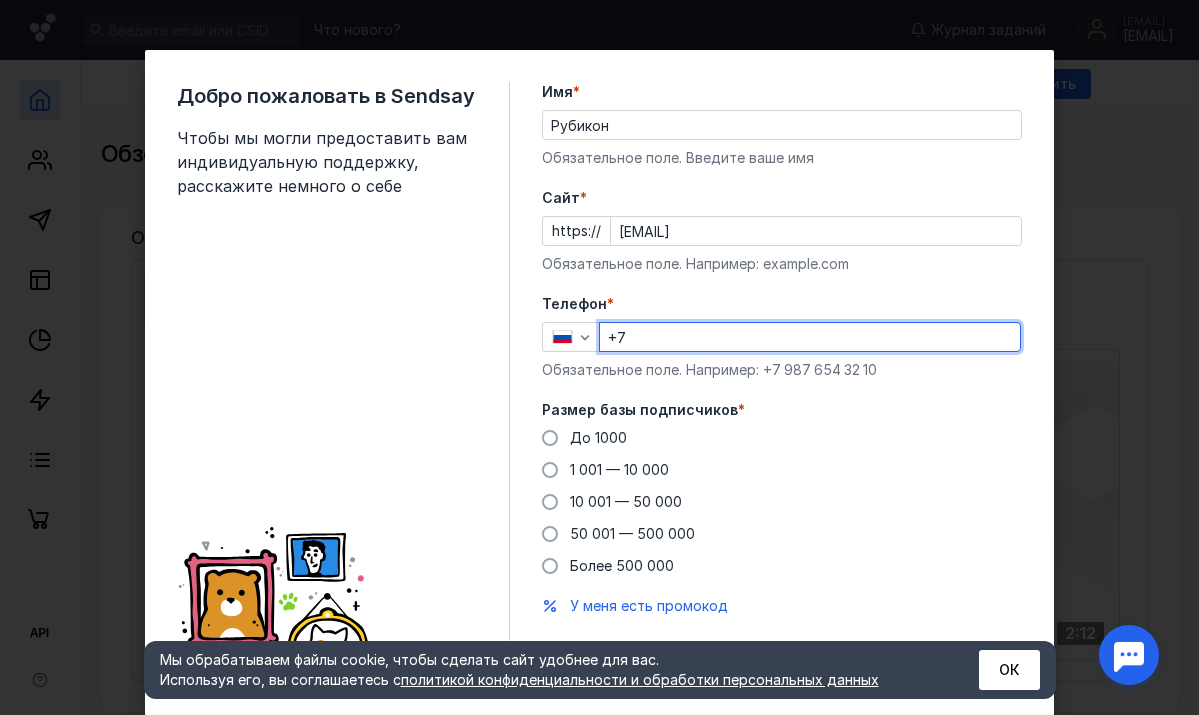 click on "+7" at bounding box center (810, 337) 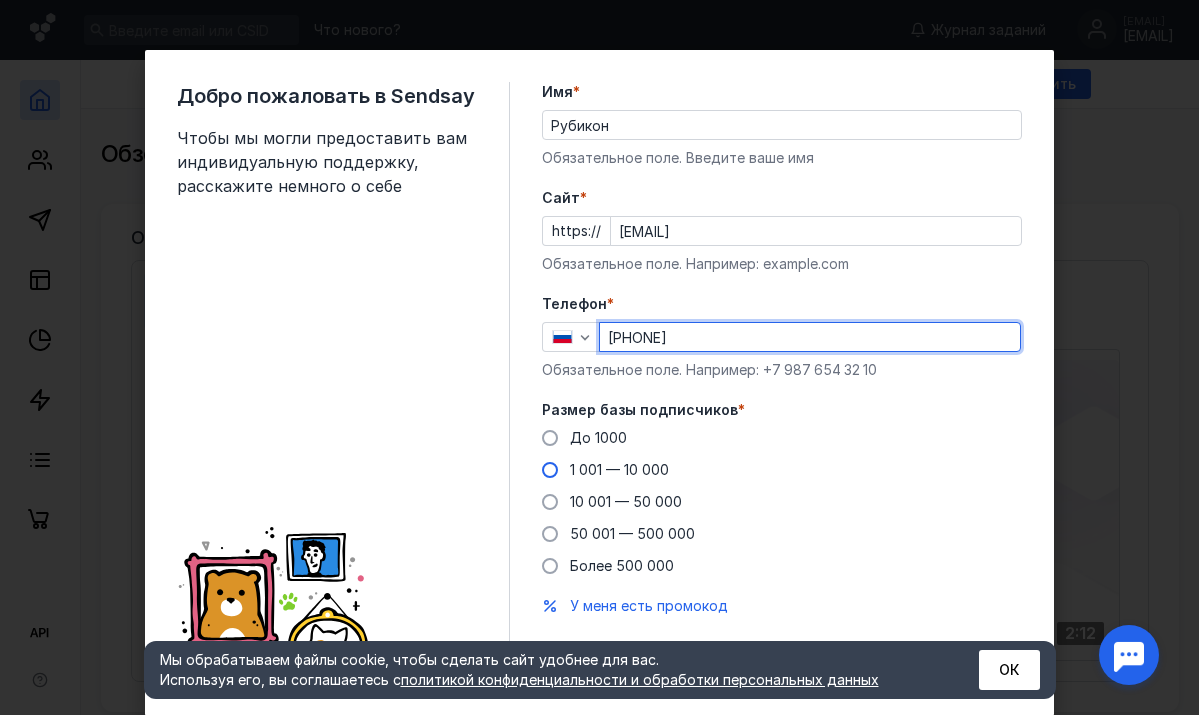 click at bounding box center [550, 470] 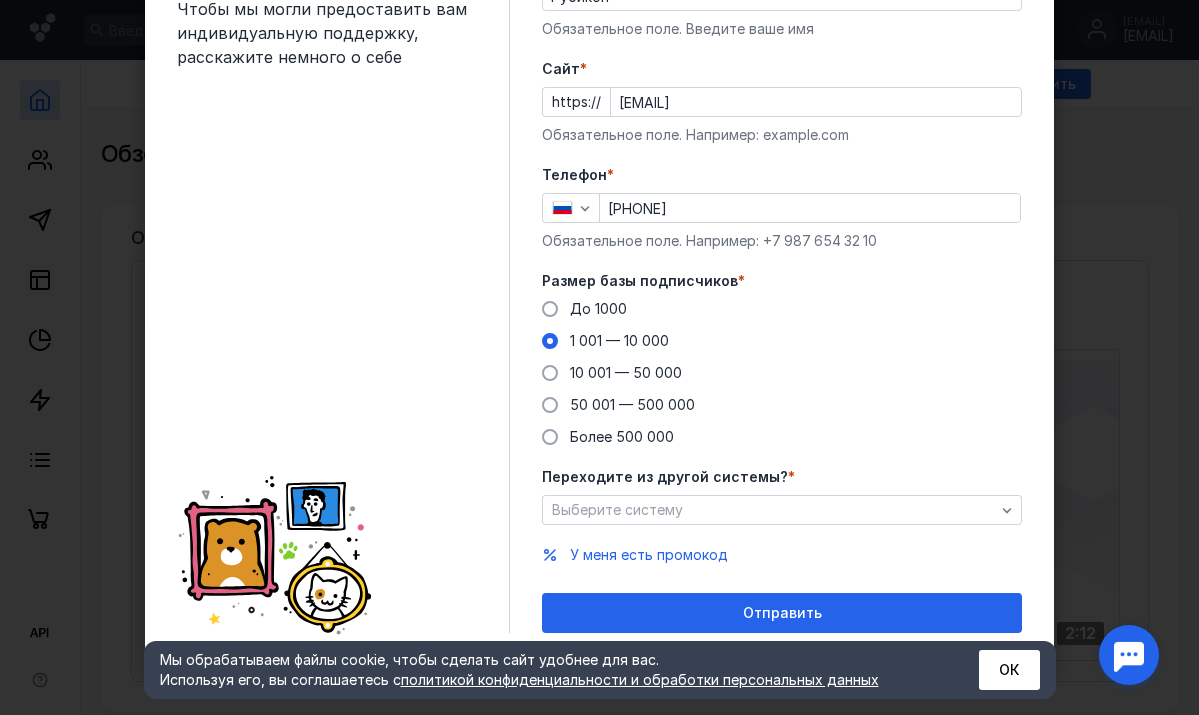 scroll, scrollTop: 129, scrollLeft: 0, axis: vertical 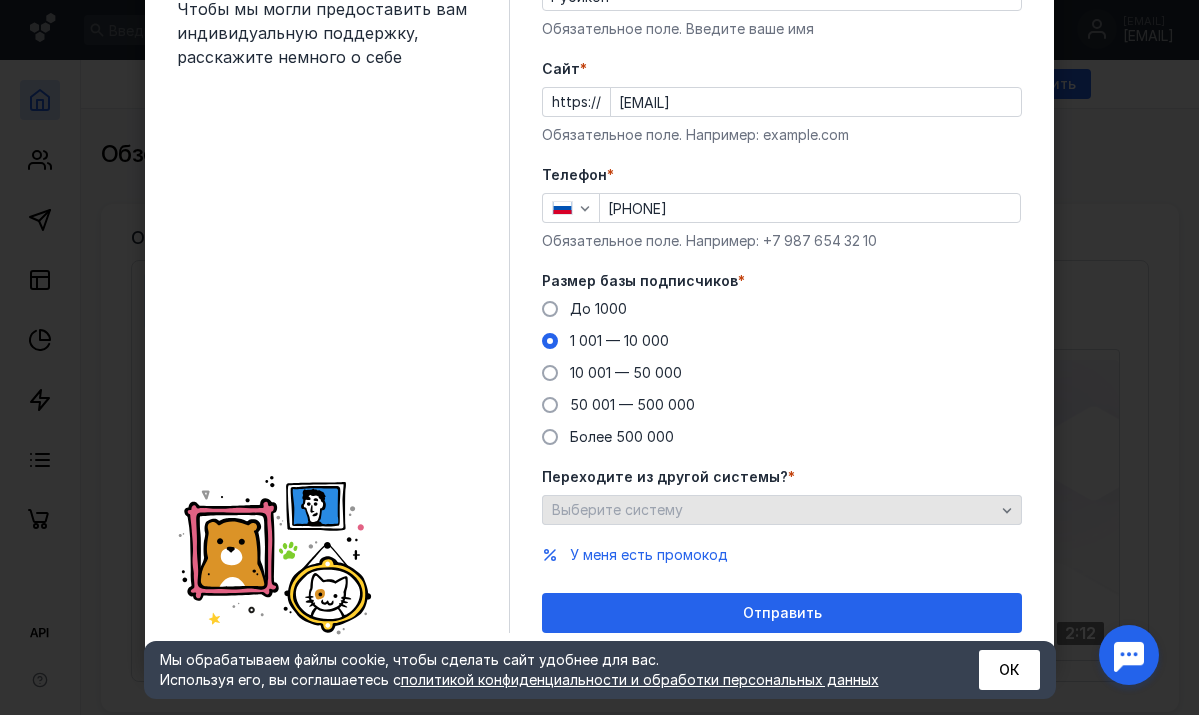 click on "Выберите систему" at bounding box center [782, 510] 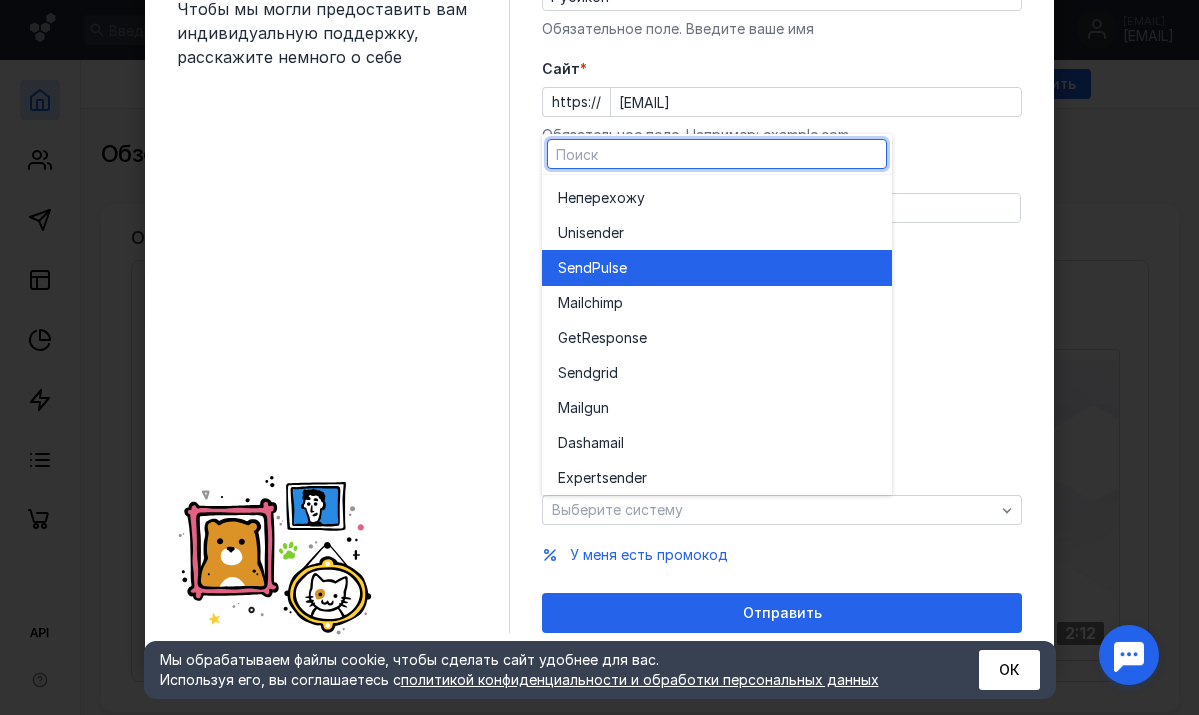 click on "SendPuls" at bounding box center (588, 268) 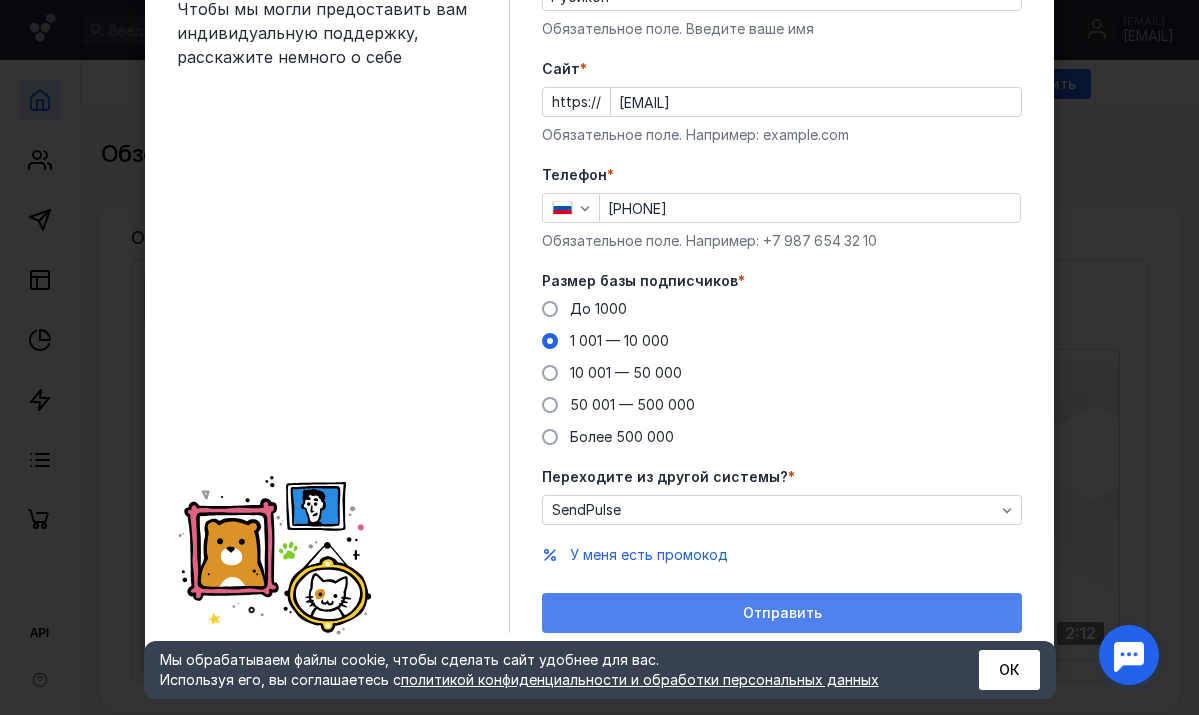click on "Отправить" at bounding box center (782, 613) 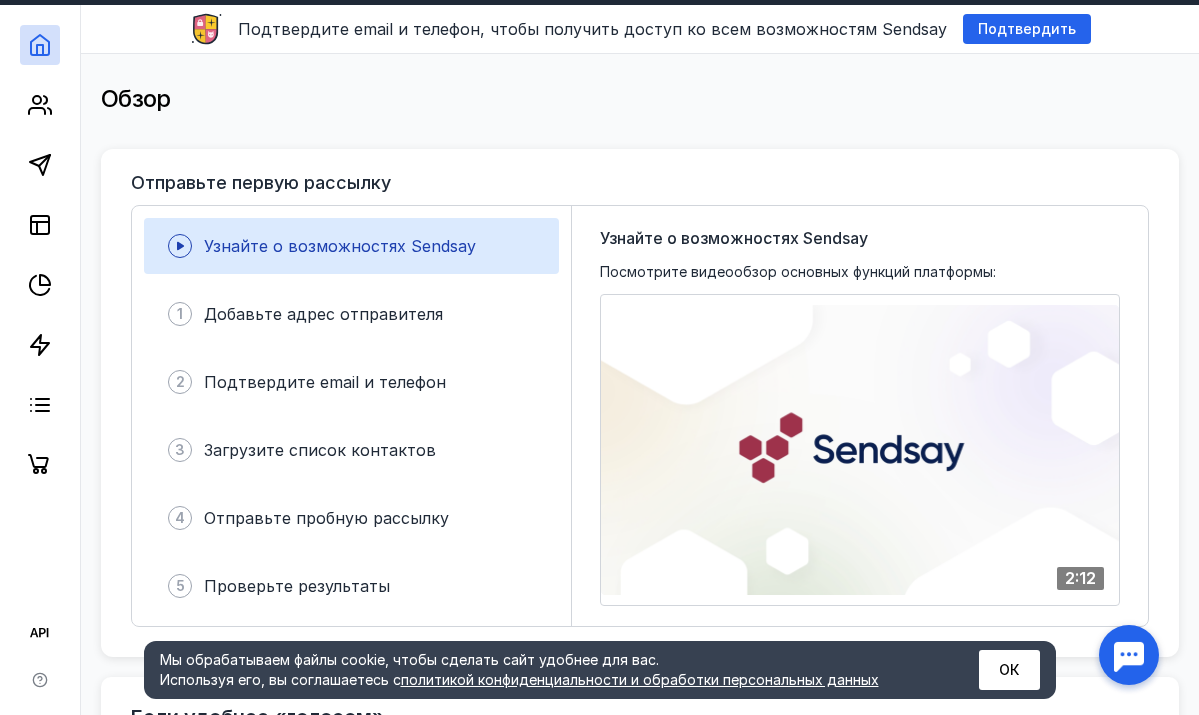 scroll, scrollTop: 55, scrollLeft: 0, axis: vertical 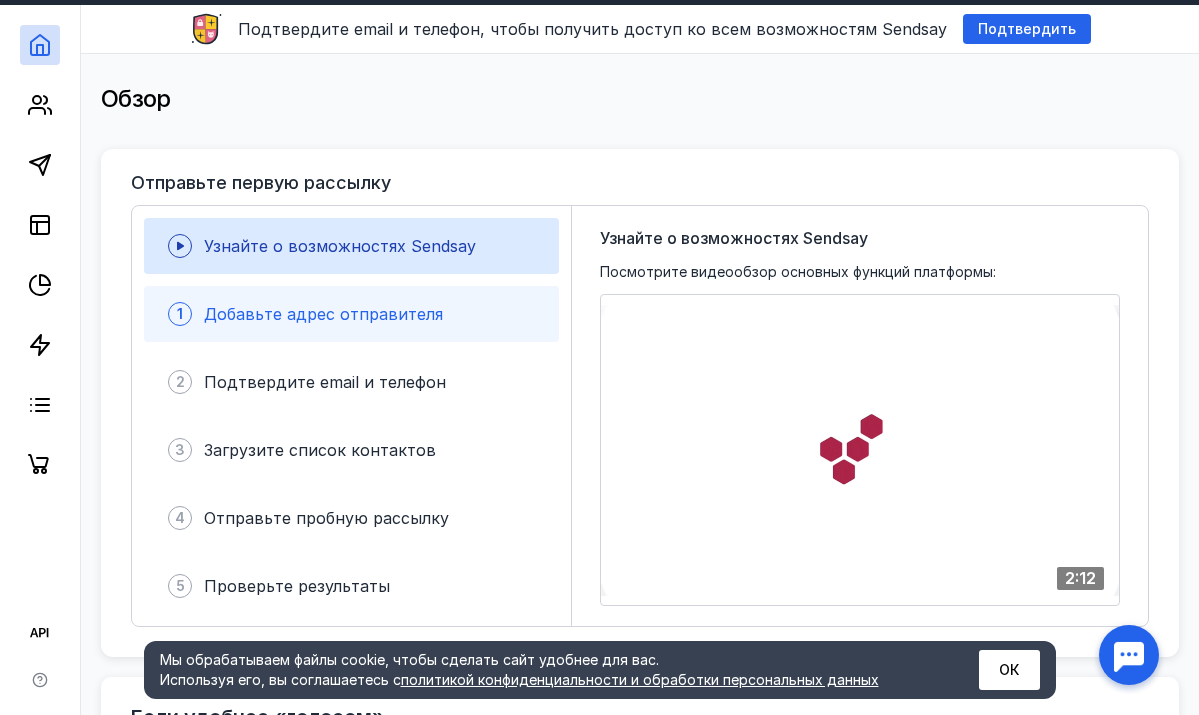 click on "1 Добавьте адрес отправителя" at bounding box center (351, 314) 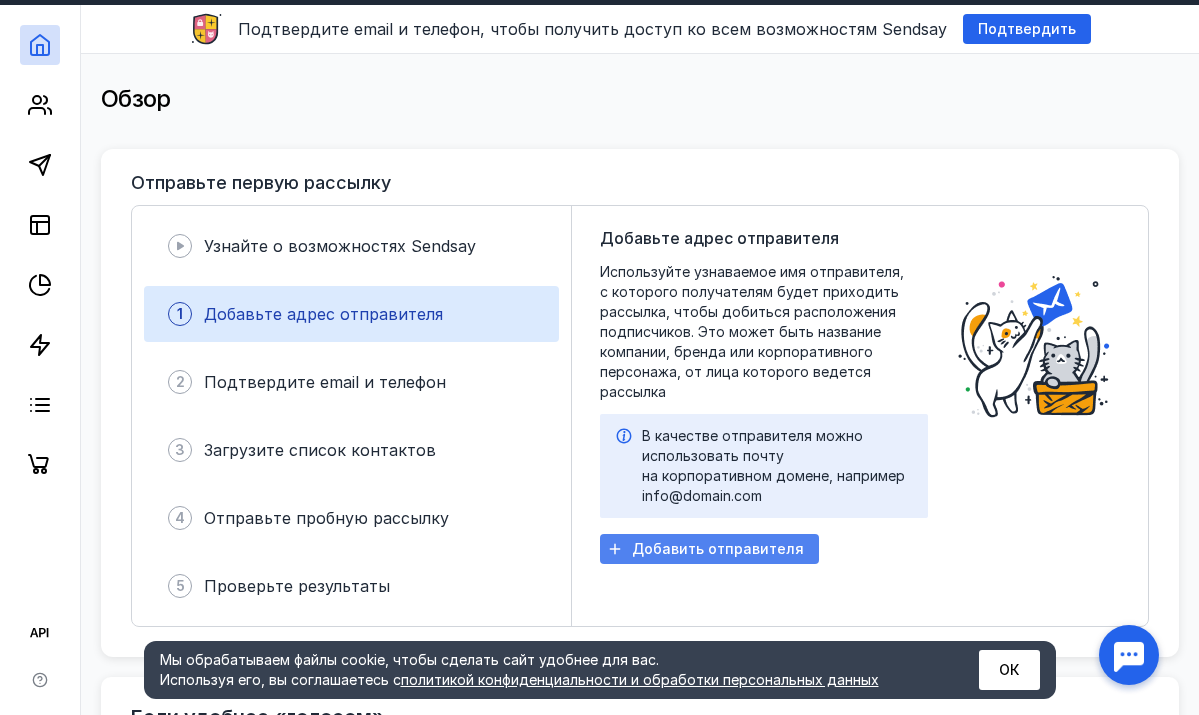 click on "Добавить отправителя" at bounding box center (709, 549) 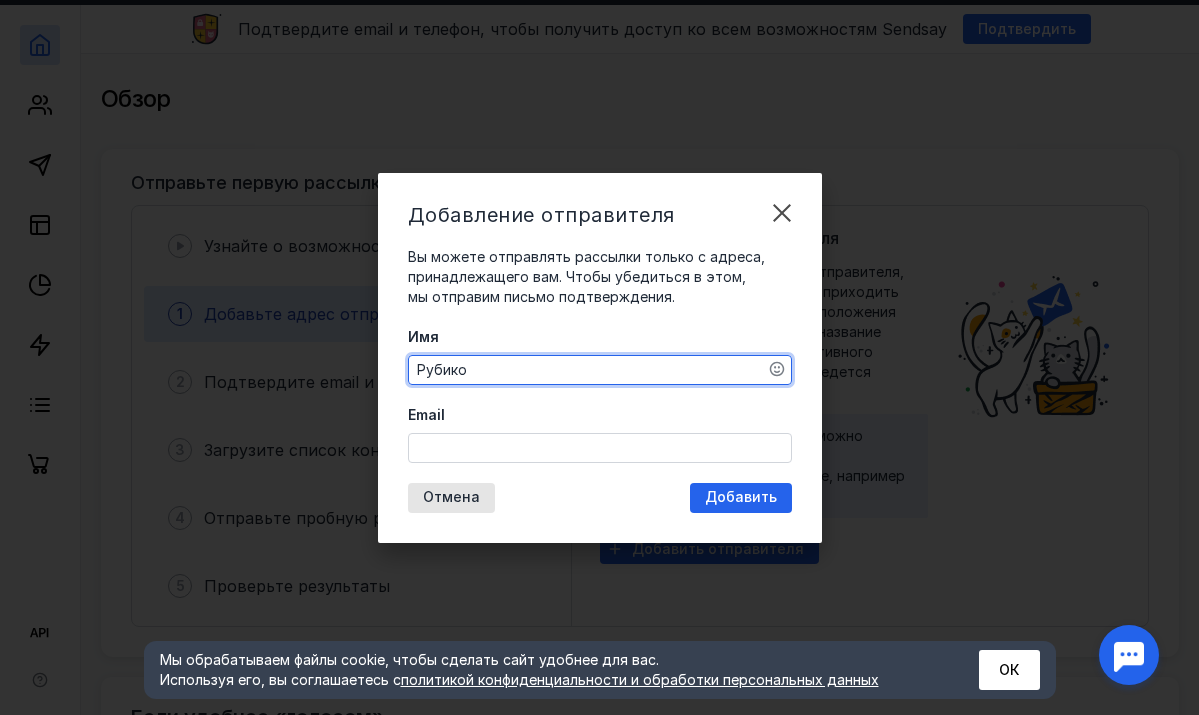 type on "Рубикон" 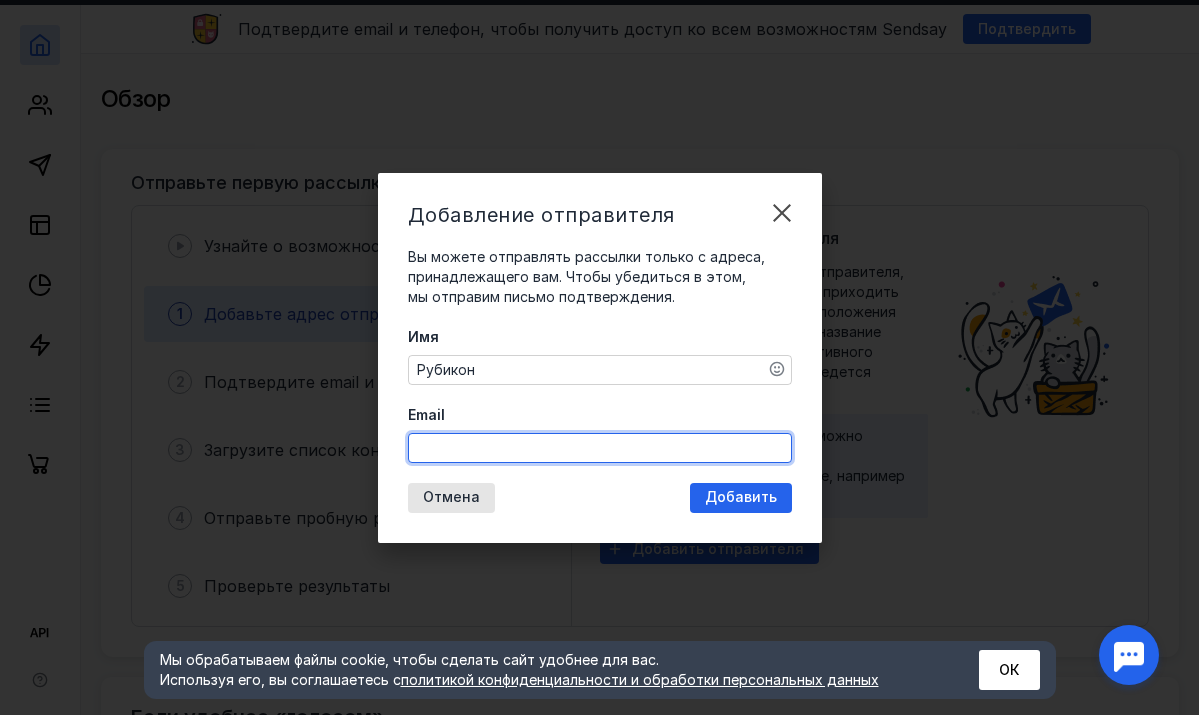 click on "Email" at bounding box center [600, 448] 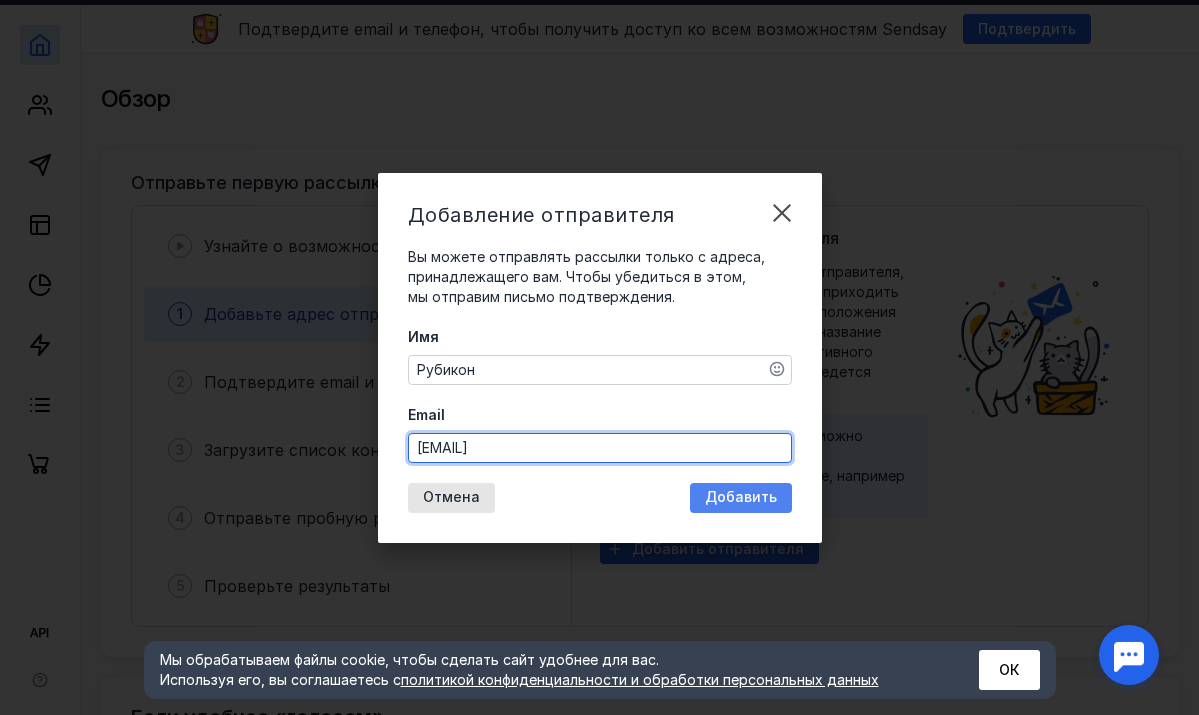 type on "[EMAIL]" 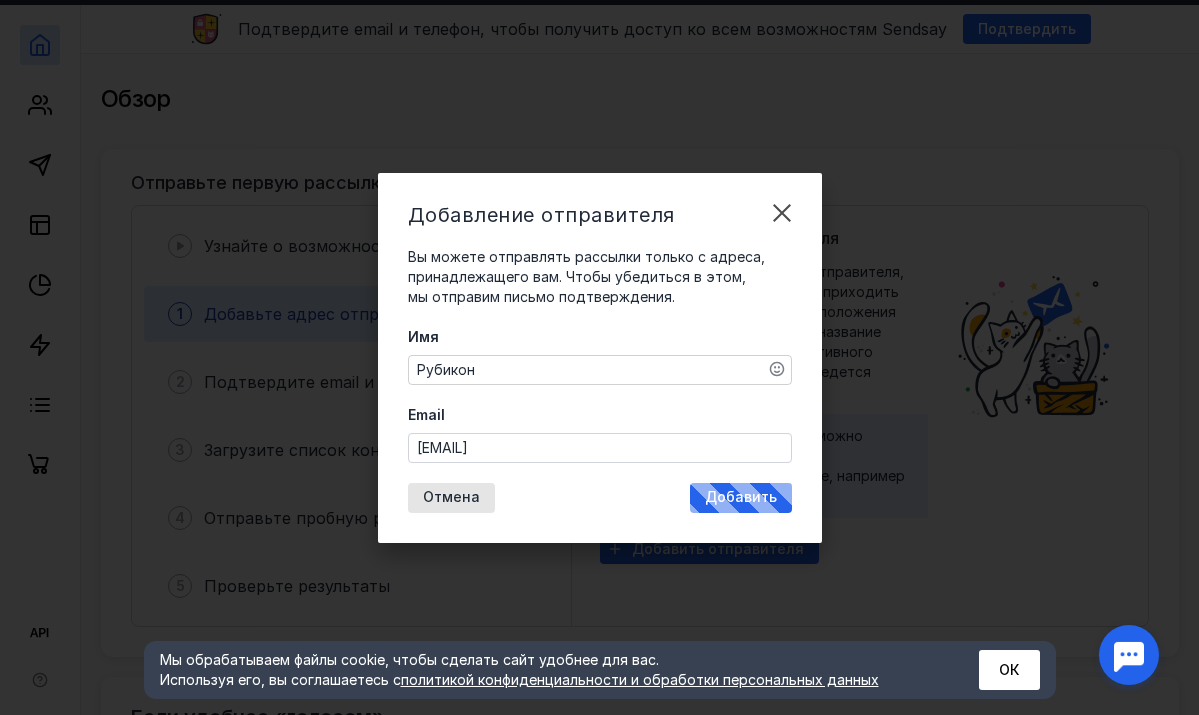 scroll, scrollTop: 0, scrollLeft: 0, axis: both 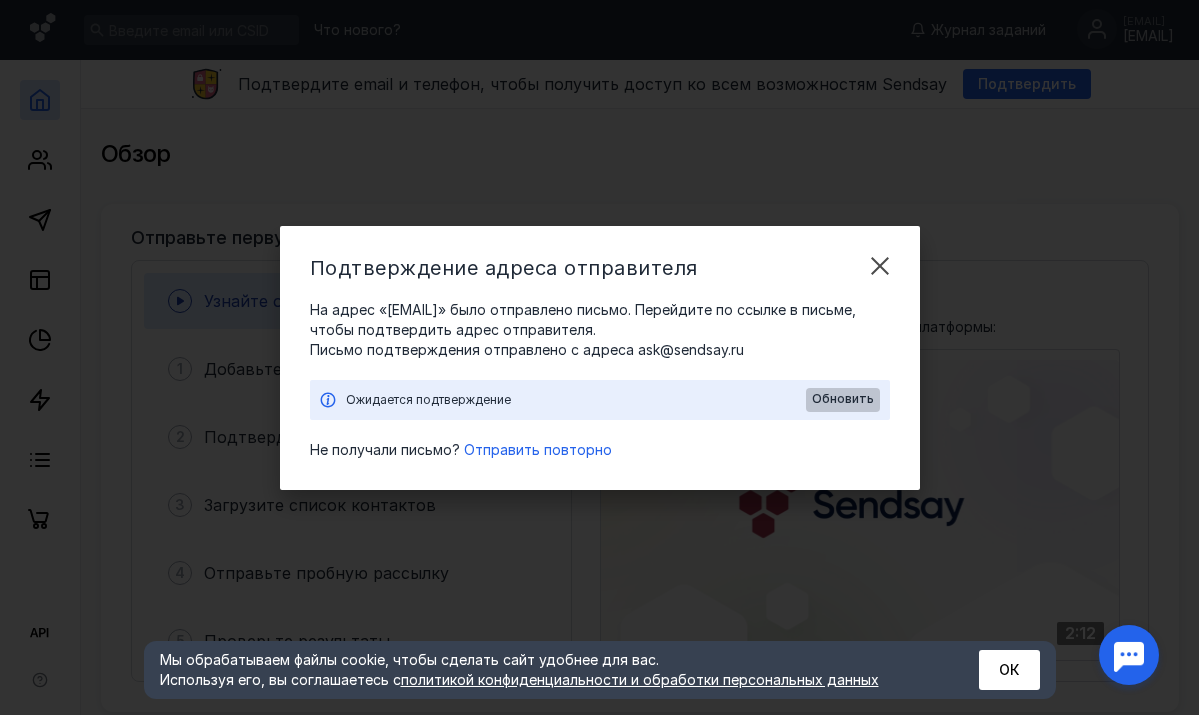 click on "Обновить" at bounding box center (843, 399) 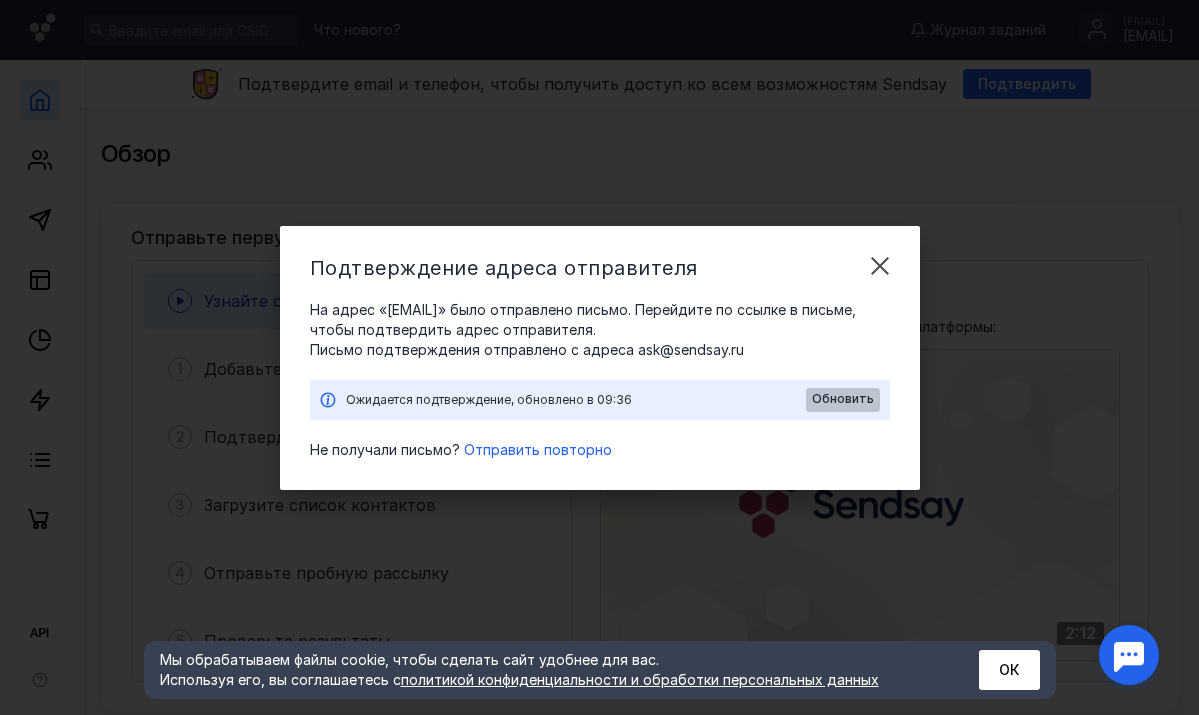 click on "Обновить" at bounding box center (843, 399) 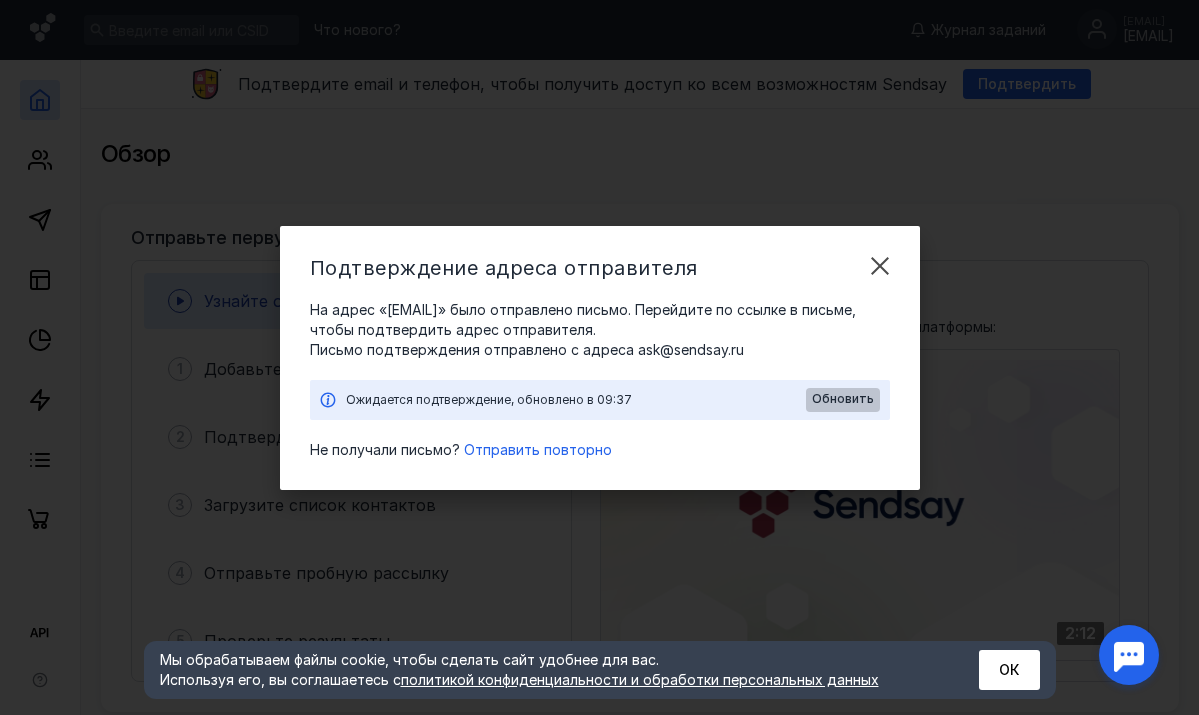 click on "Обновить" at bounding box center (843, 399) 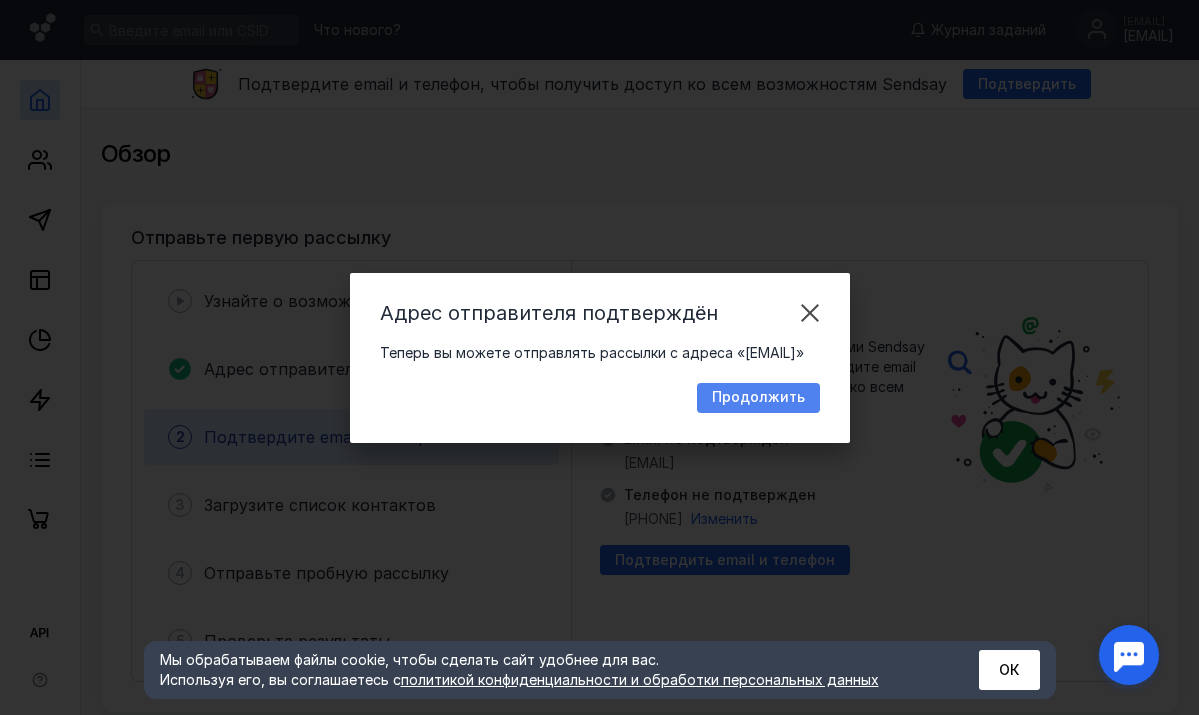 click on "Продолжить" at bounding box center (758, 397) 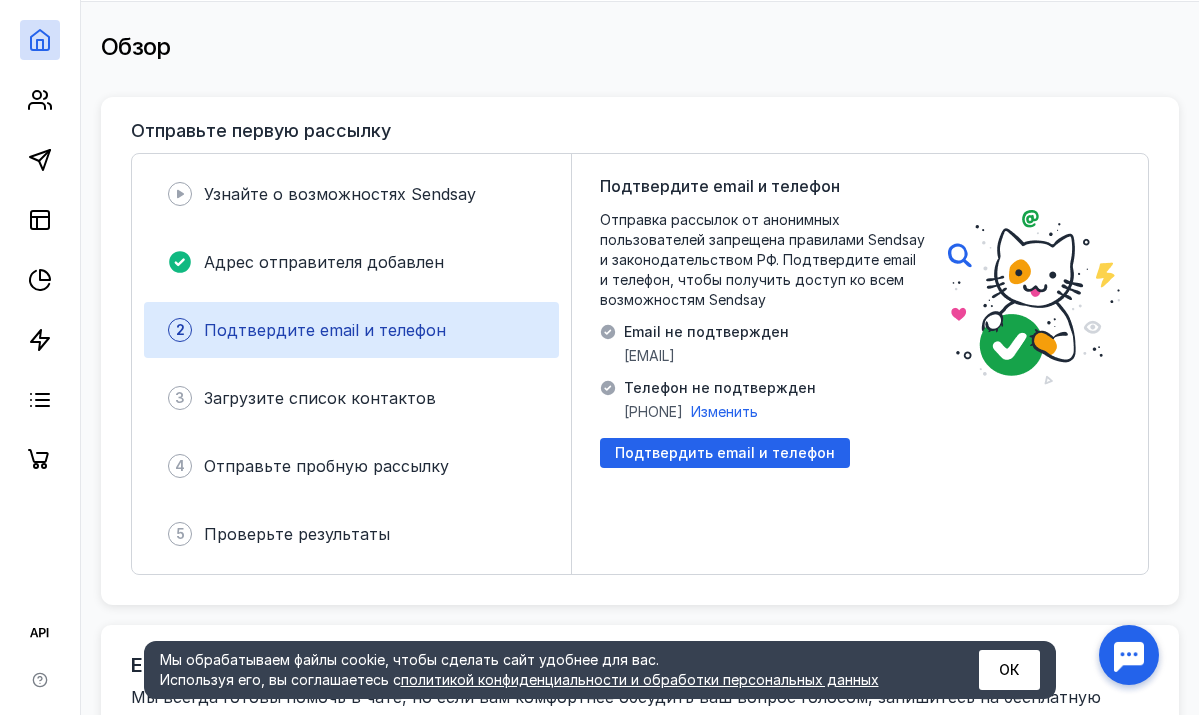 scroll, scrollTop: 106, scrollLeft: 0, axis: vertical 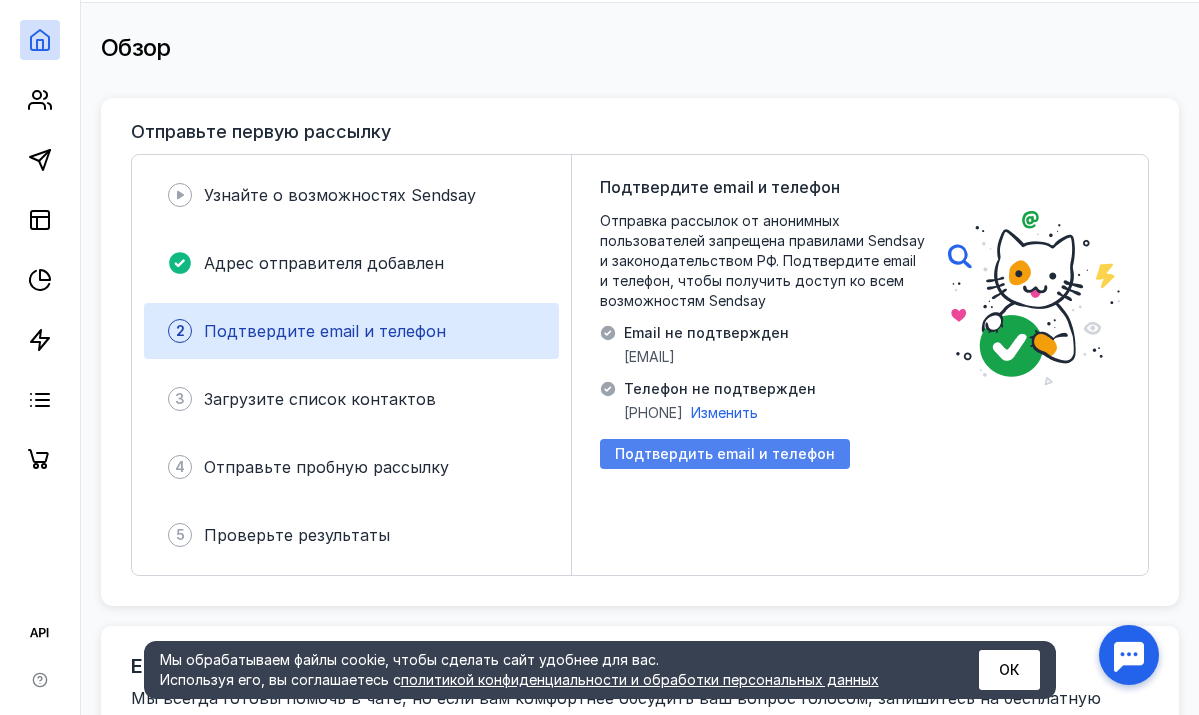 click on "Подтвердить email и телефон" at bounding box center [725, 454] 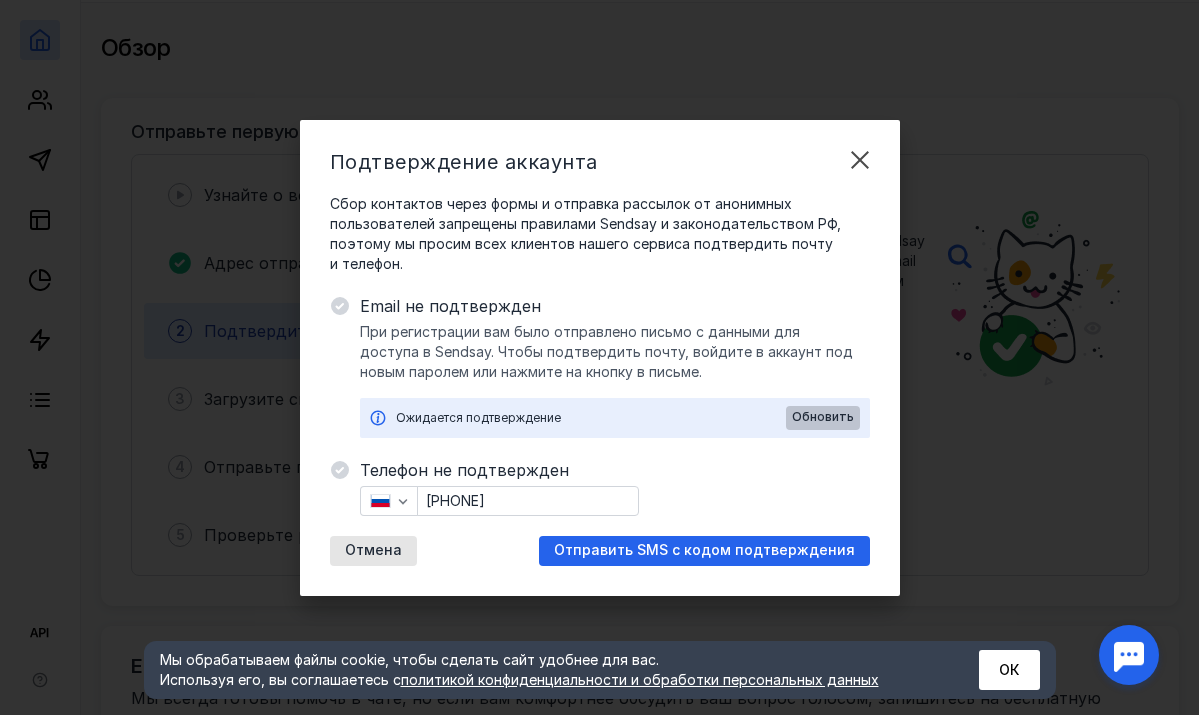 click on "Обновить" at bounding box center [823, 417] 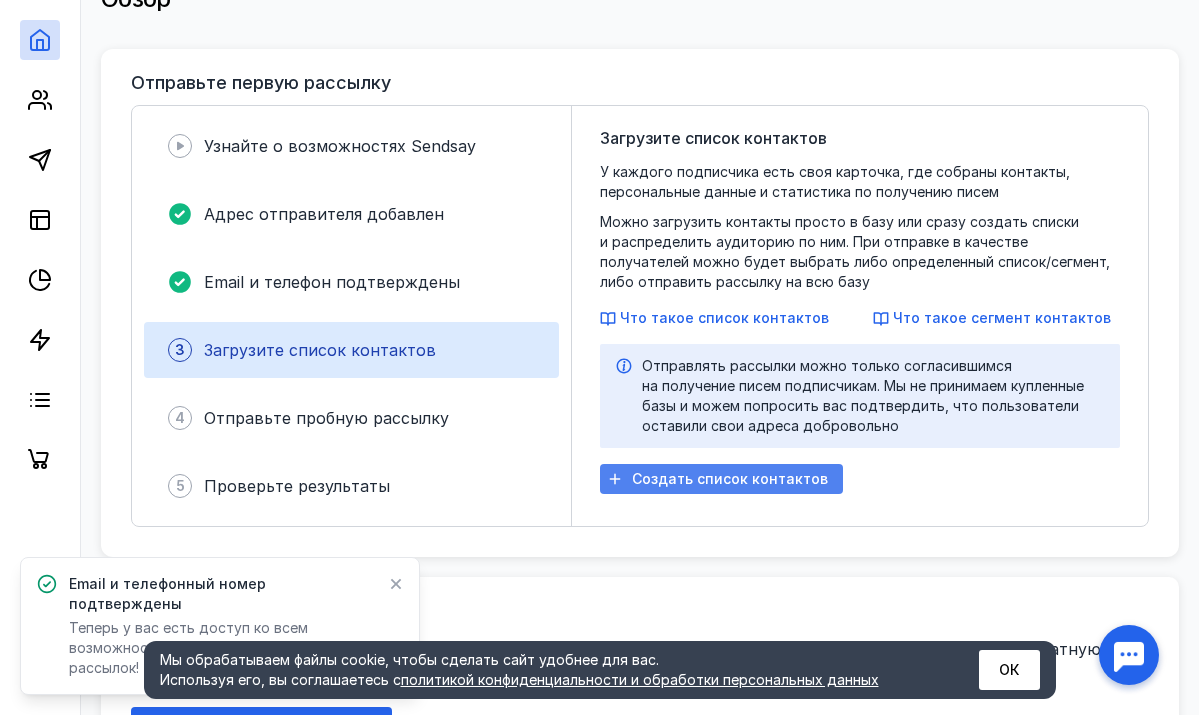 click on "Создать список контактов" at bounding box center [730, 479] 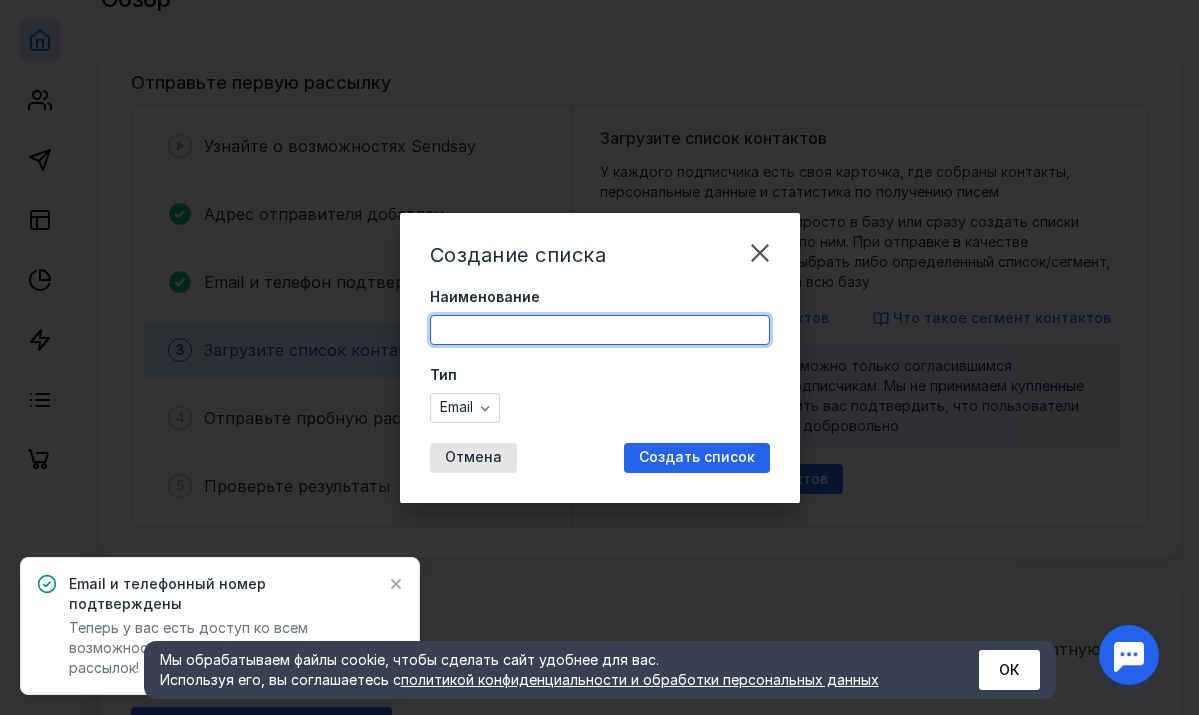 click on "Наименование" at bounding box center [600, 330] 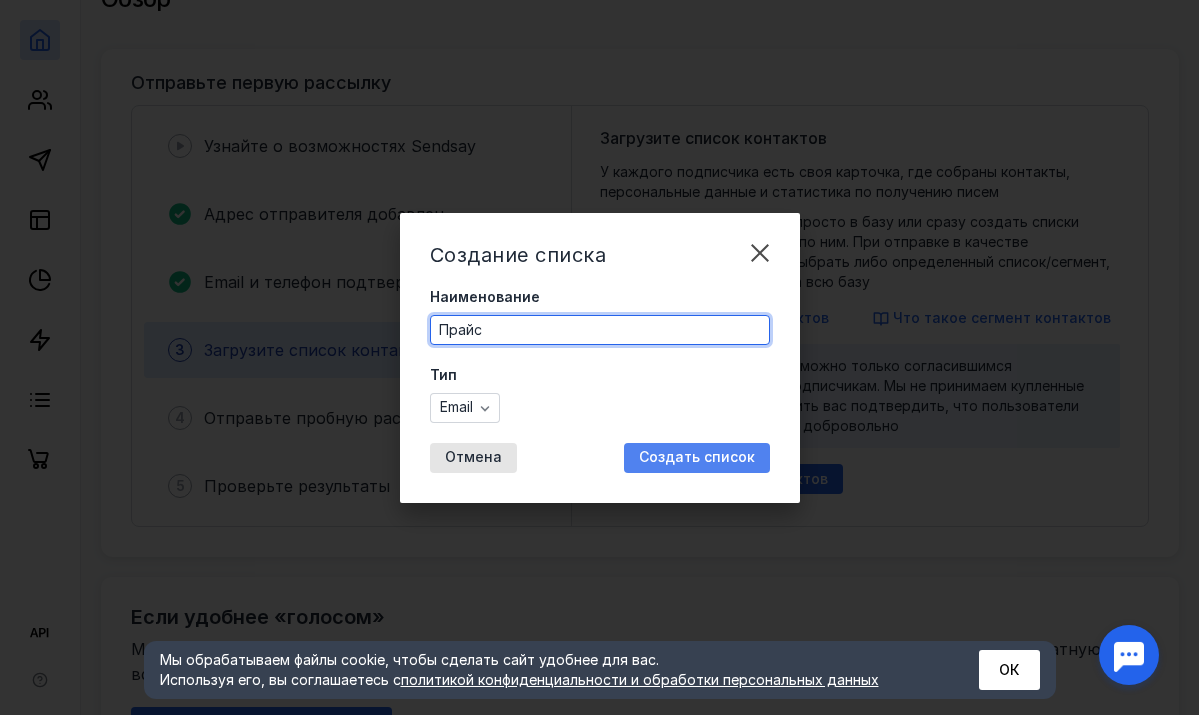 type on "Прайс" 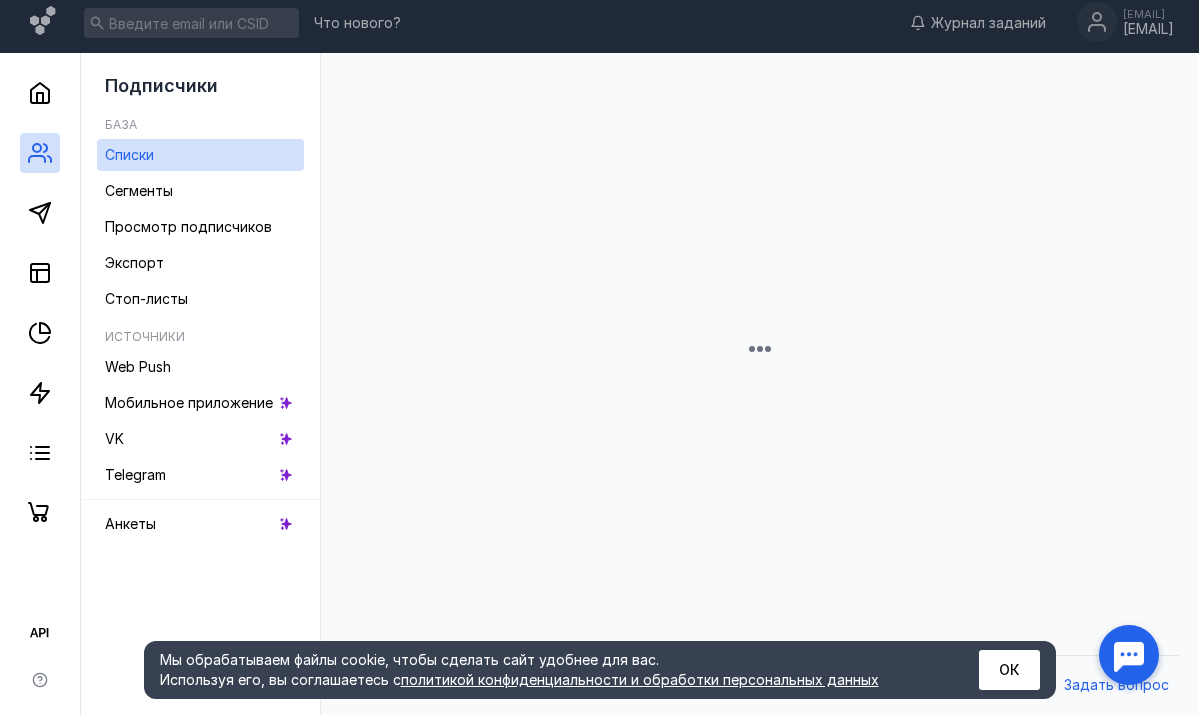 scroll, scrollTop: 7, scrollLeft: 0, axis: vertical 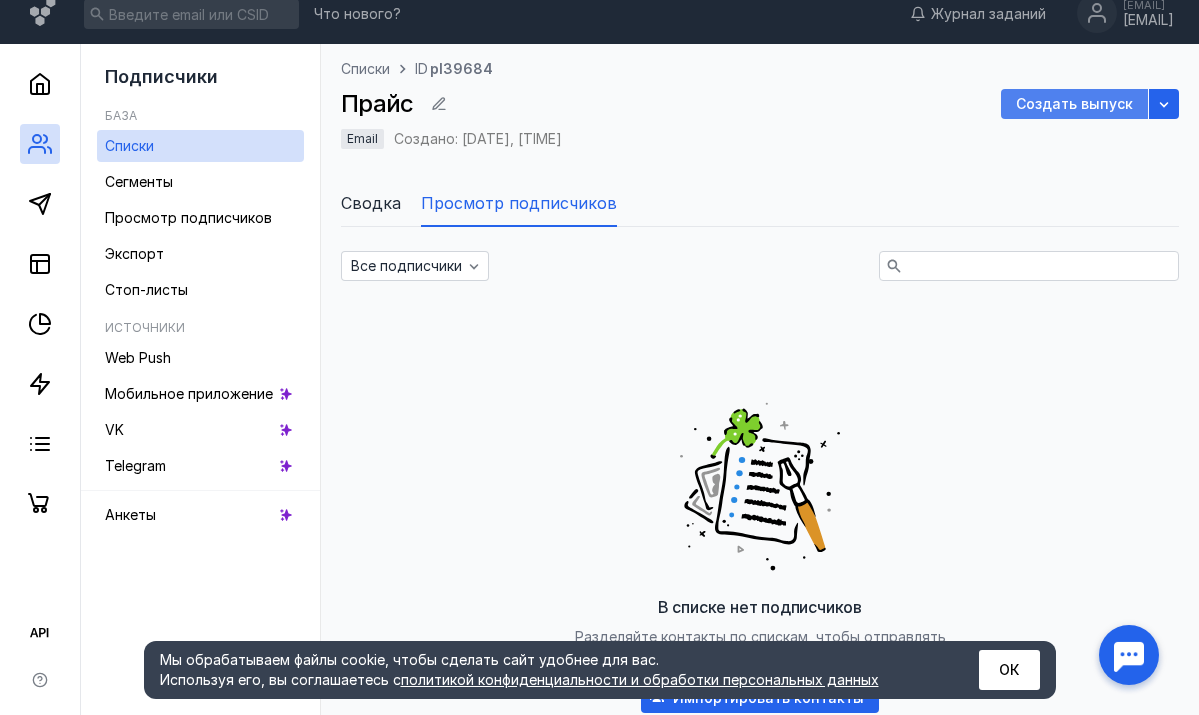 click on "Создать выпуск" at bounding box center (1074, 104) 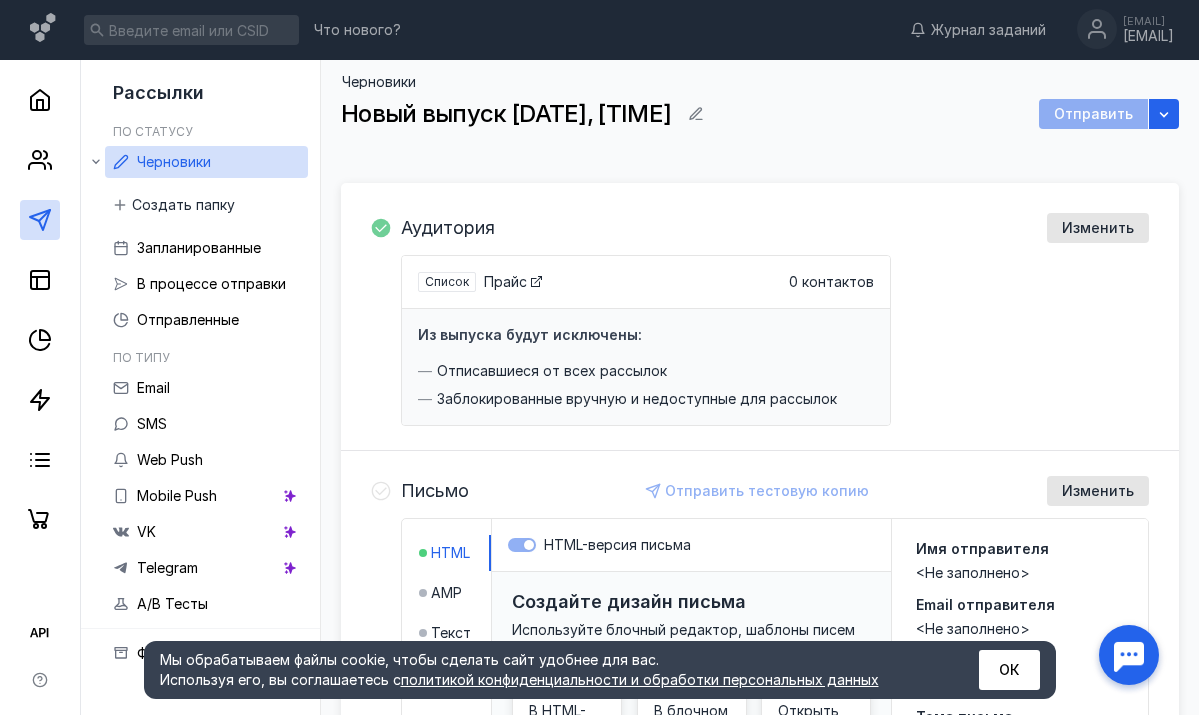 scroll, scrollTop: 0, scrollLeft: 0, axis: both 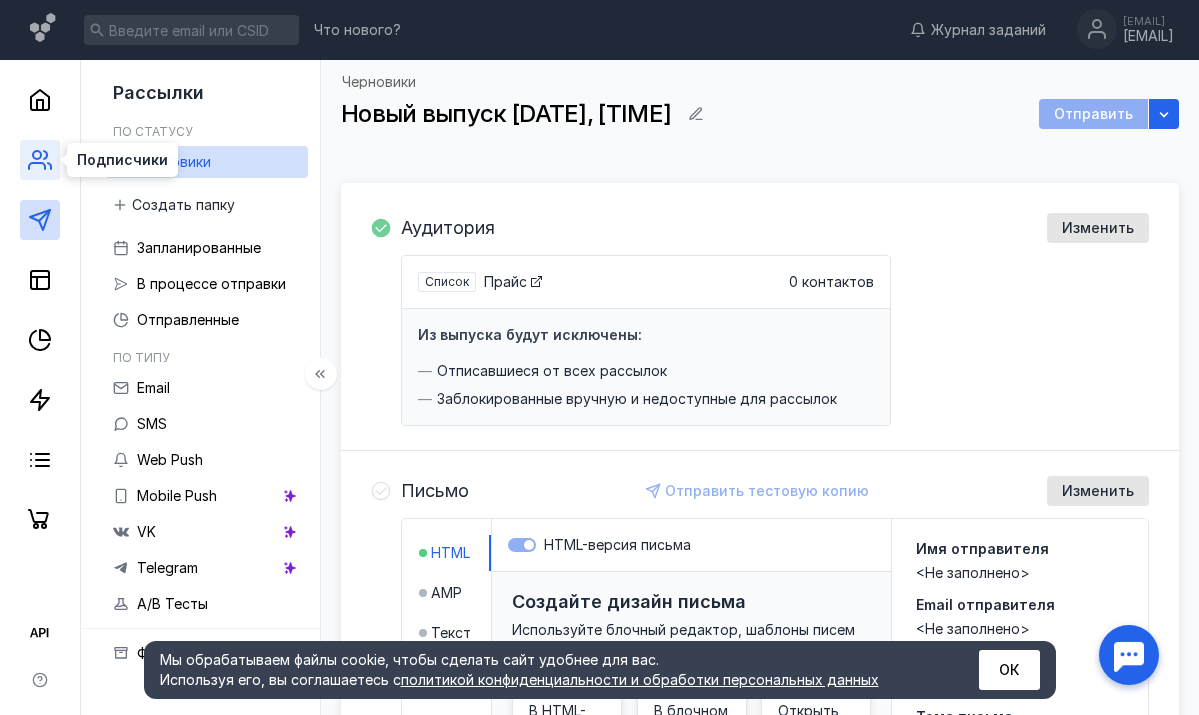 click 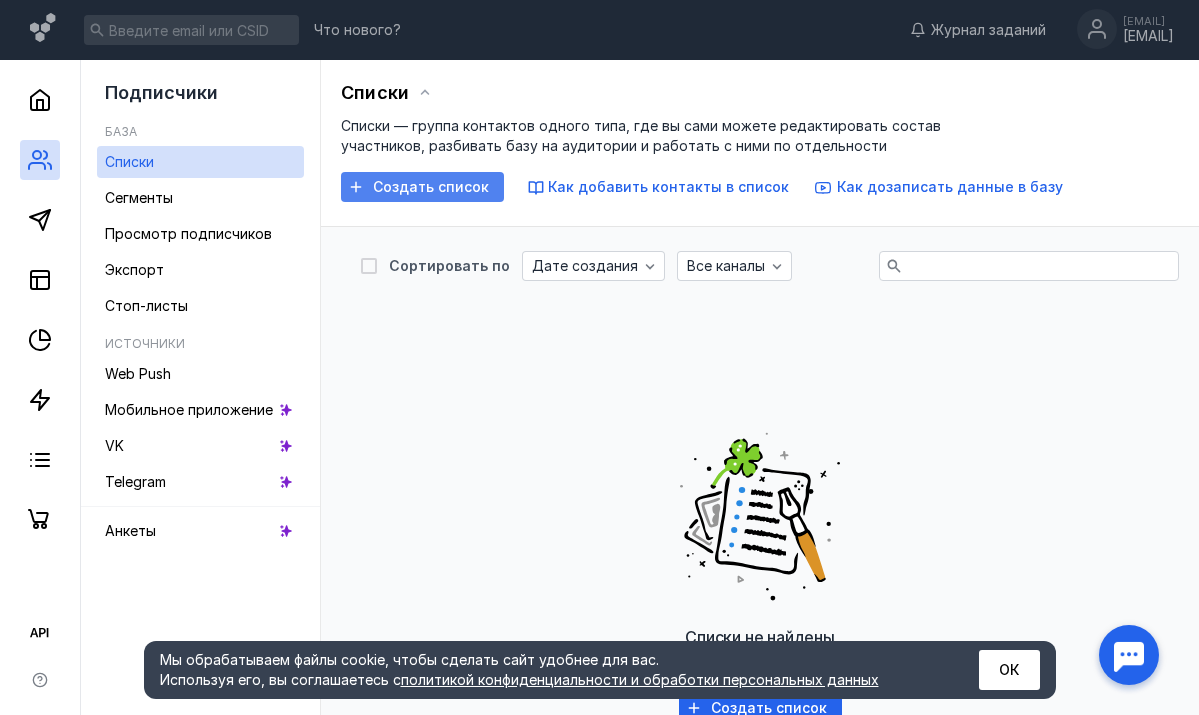 click on "Создать список" at bounding box center (422, 187) 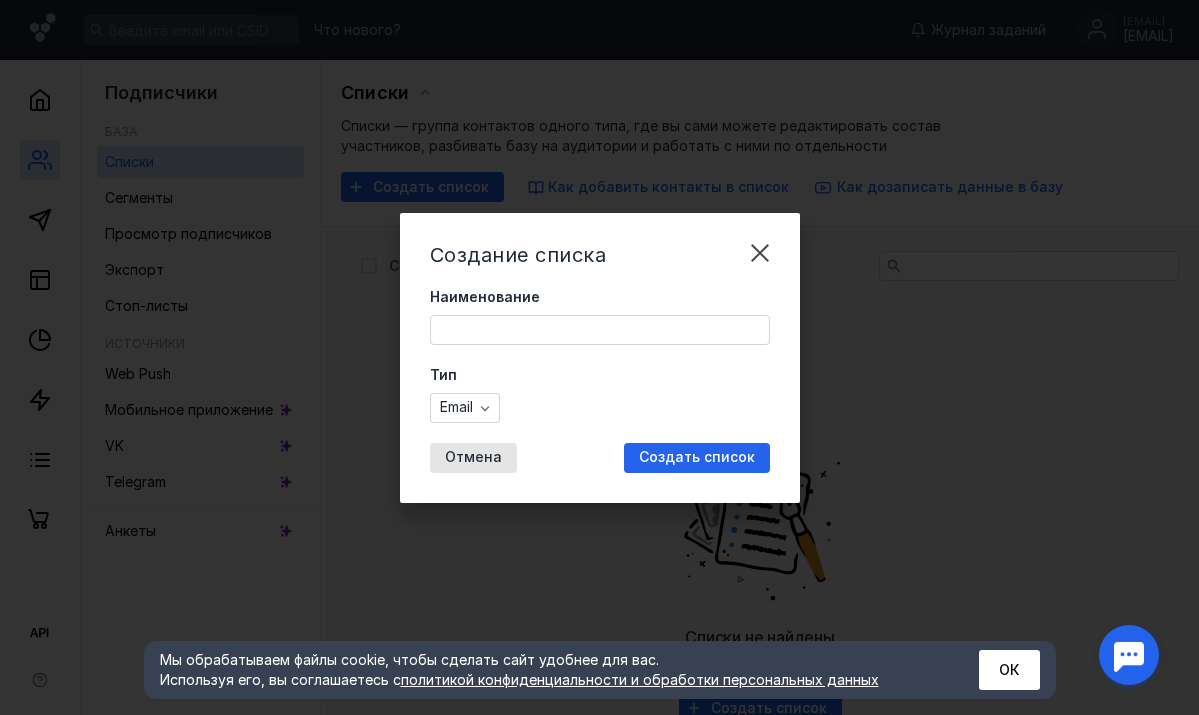 click on "Наименование" at bounding box center (600, 330) 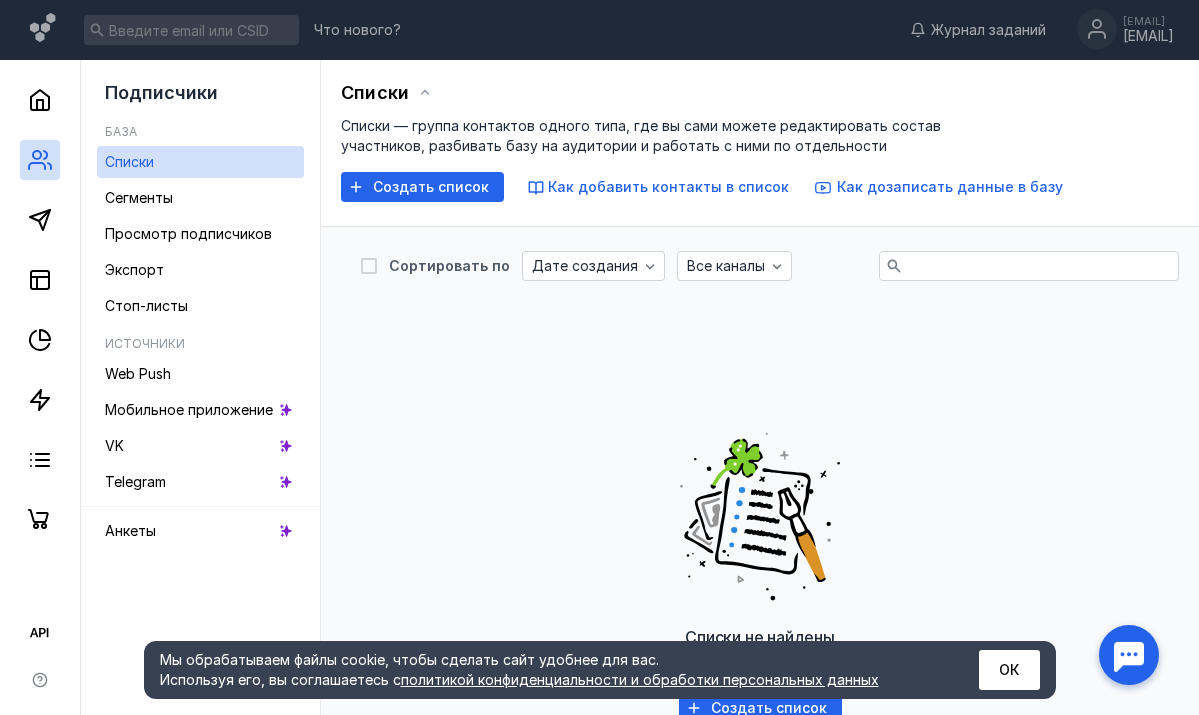 scroll, scrollTop: 0, scrollLeft: 0, axis: both 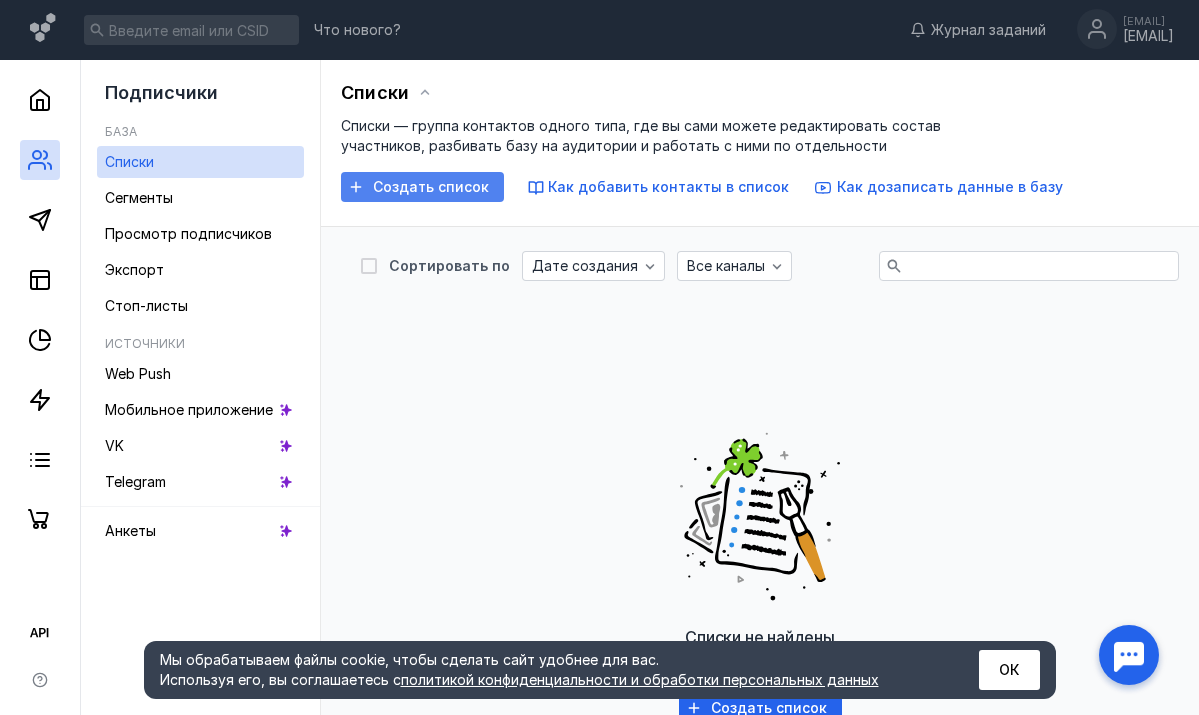 click on "Создать список" at bounding box center [431, 187] 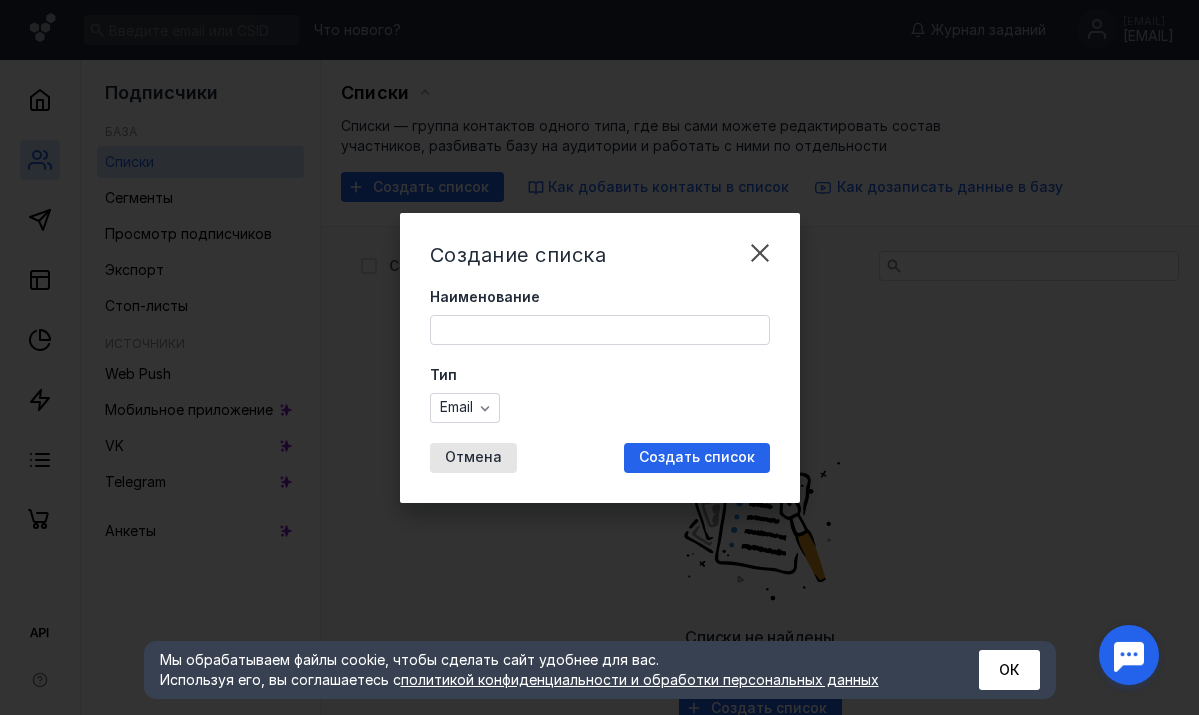 click on "Наименование" at bounding box center (600, 330) 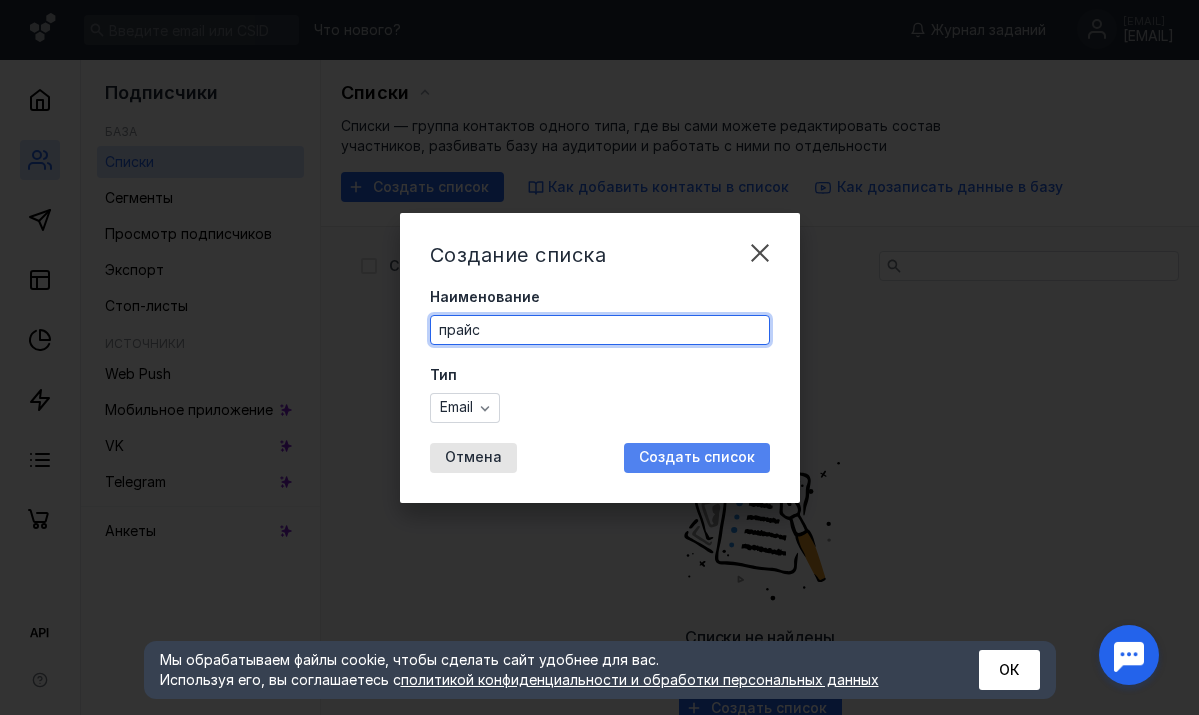 type on "прайс" 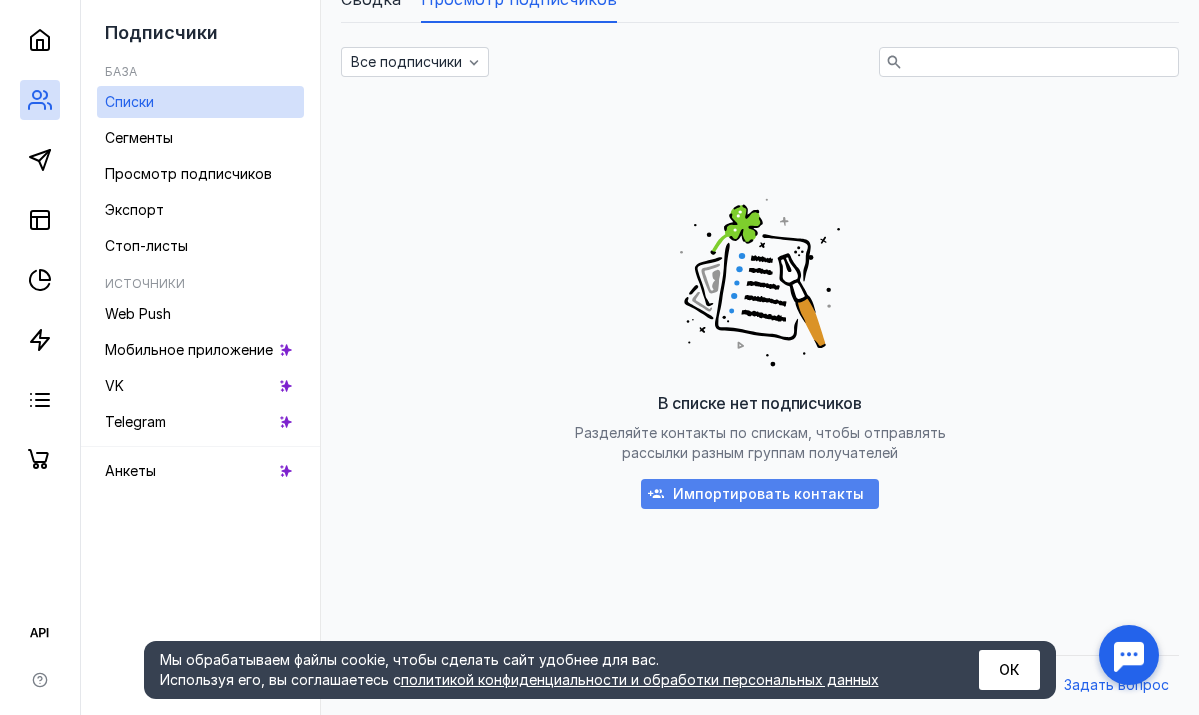 click on "Импортировать контакты" at bounding box center (768, 494) 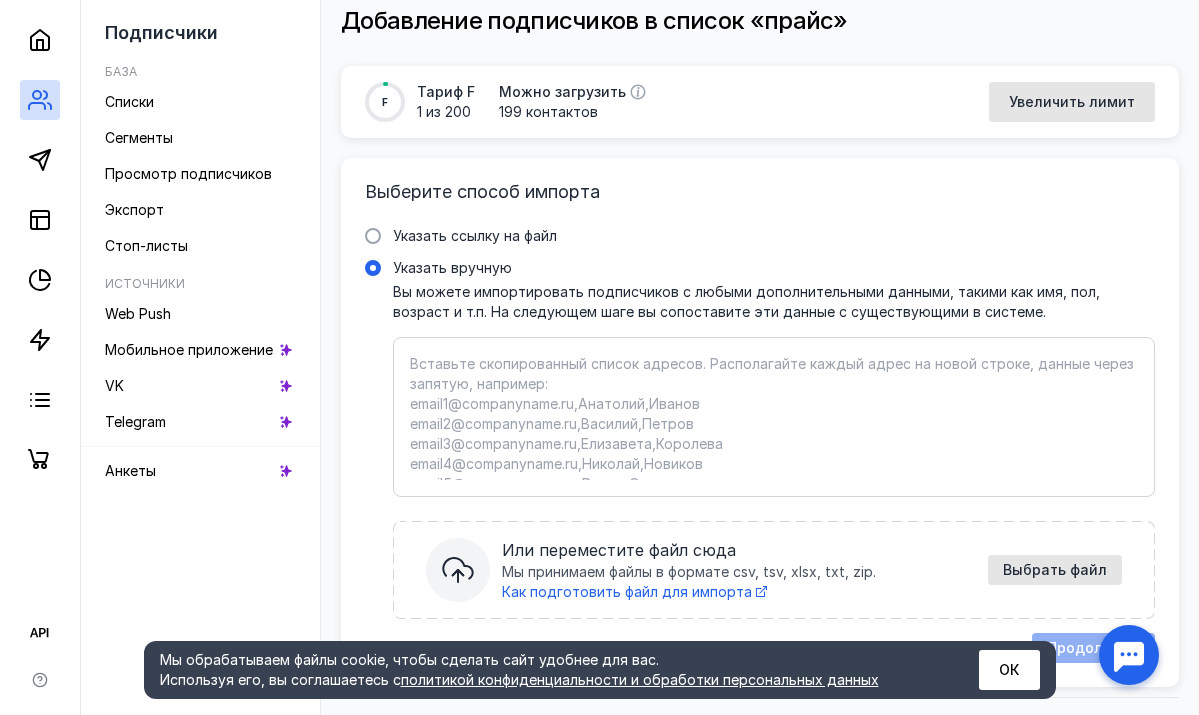 scroll, scrollTop: 97, scrollLeft: 0, axis: vertical 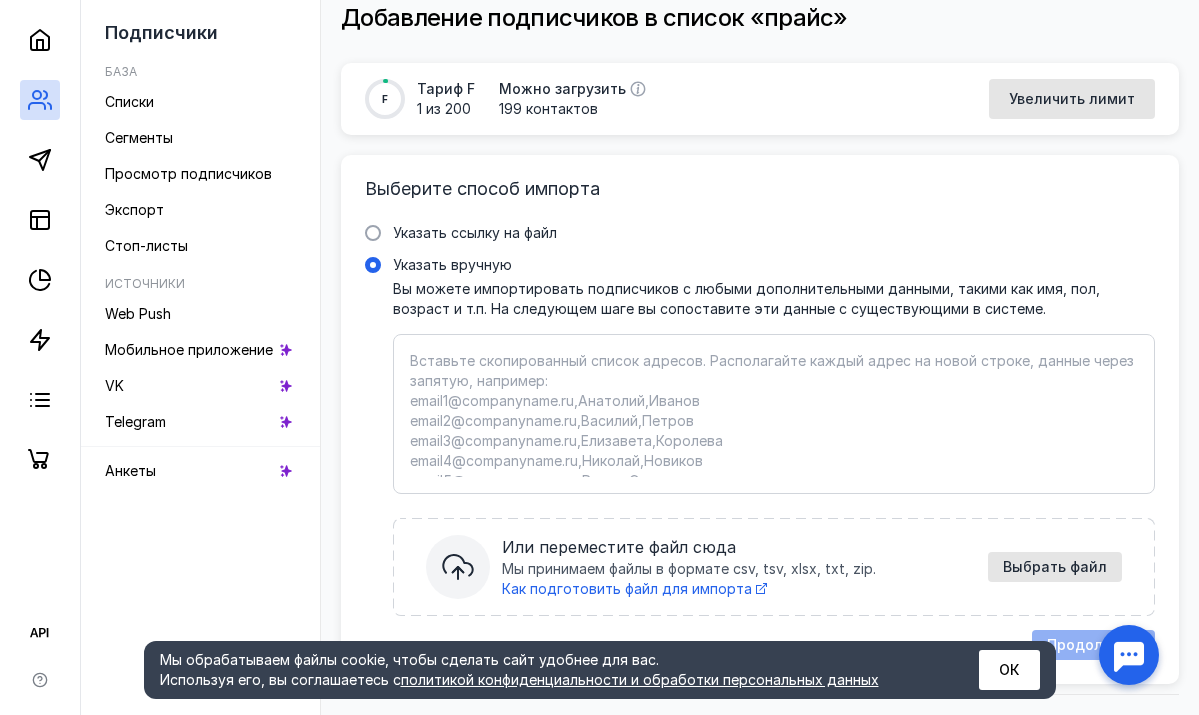 click on "Указать вручную Вы можете импортировать подписчиков с любыми дополнительными данными, такими как имя, пол, возраст и т.п. На следующем шаге вы сопоставите эти данные с существующими в системе. Вставьте скопированный список адресов. Располагайте каждый адрес на новой строке, данные через запятую, например: email1@companyname.ru,[FIRST],[LAST]
email2@companyname.ru,[FIRST],[LAST]
email3@companyname.ru,[FIRST],[LAST]
email4@companyname.ru,[FIRST],[LAST]
email5@companyname.ru,[FIRST],[LAST] Или переместите файл сюда Мы принимаем файлы в формате csv, tsv, xlsx, txt, zip. Как подготовить файл для импорта" at bounding box center (774, 414) 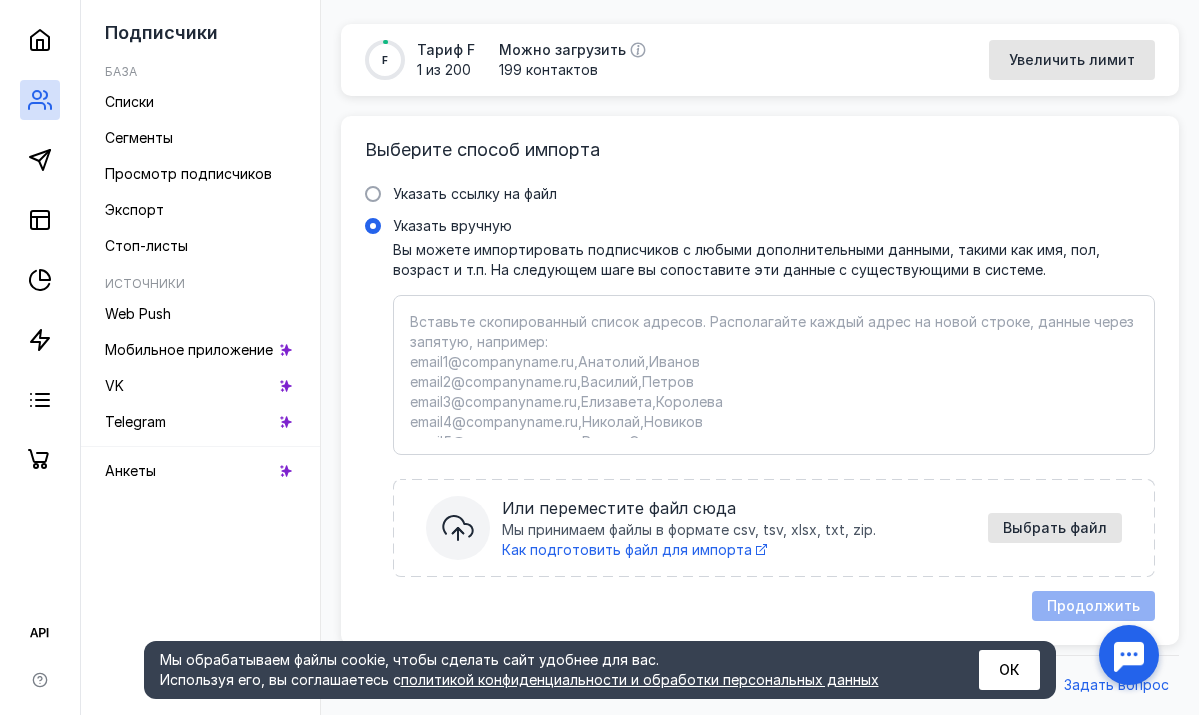 scroll, scrollTop: 135, scrollLeft: 0, axis: vertical 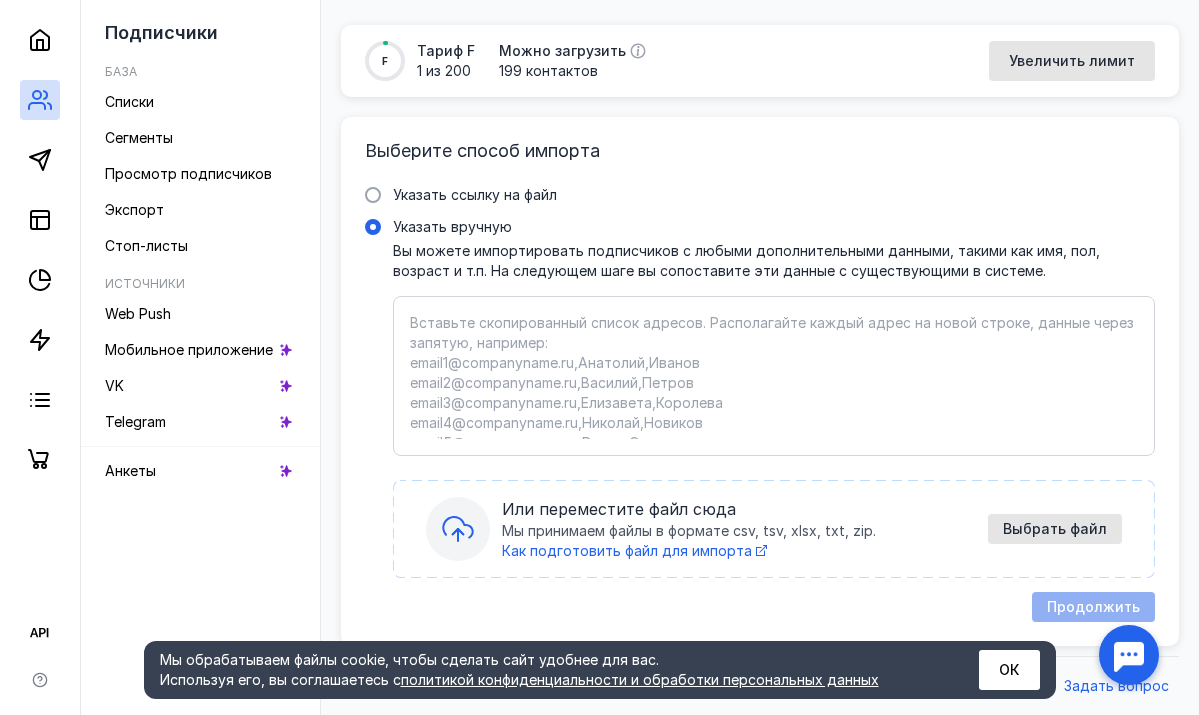click on "Или переместите файл сюда Мы принимаем файлы в формате csv, tsv, xlsx, txt, zip. Как подготовить файл для импорта   Выбрать файл" at bounding box center (774, 529) 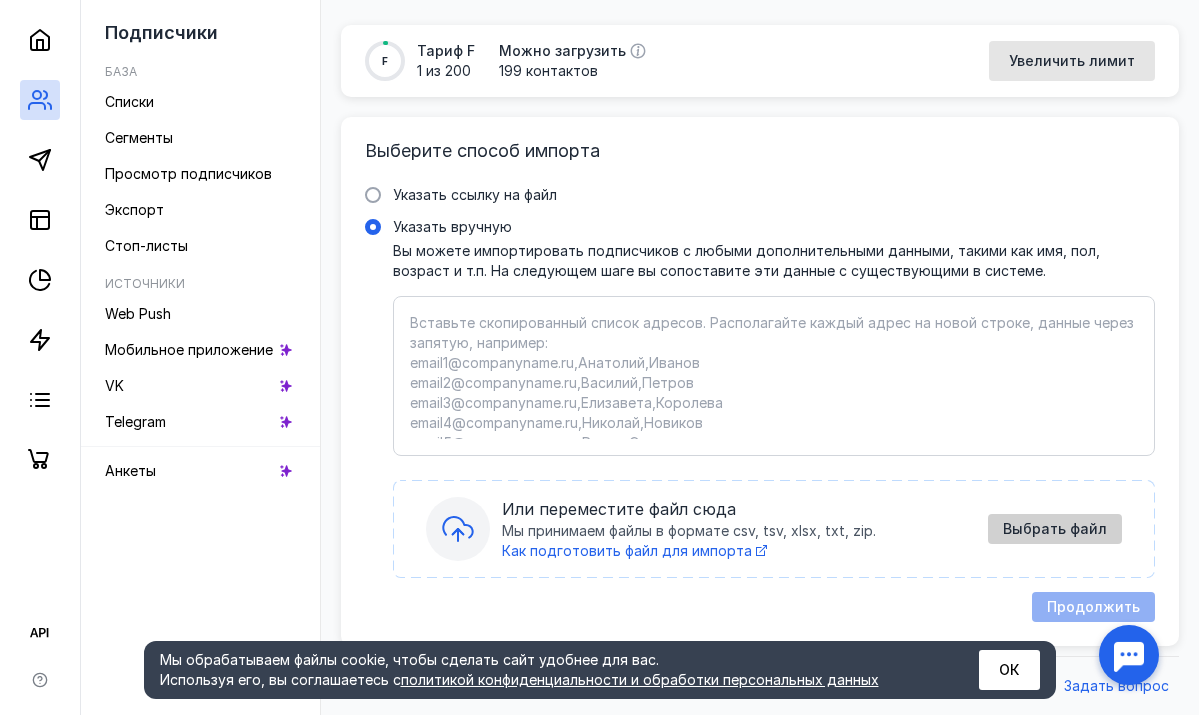 click on "Выбрать файл" at bounding box center (1055, 529) 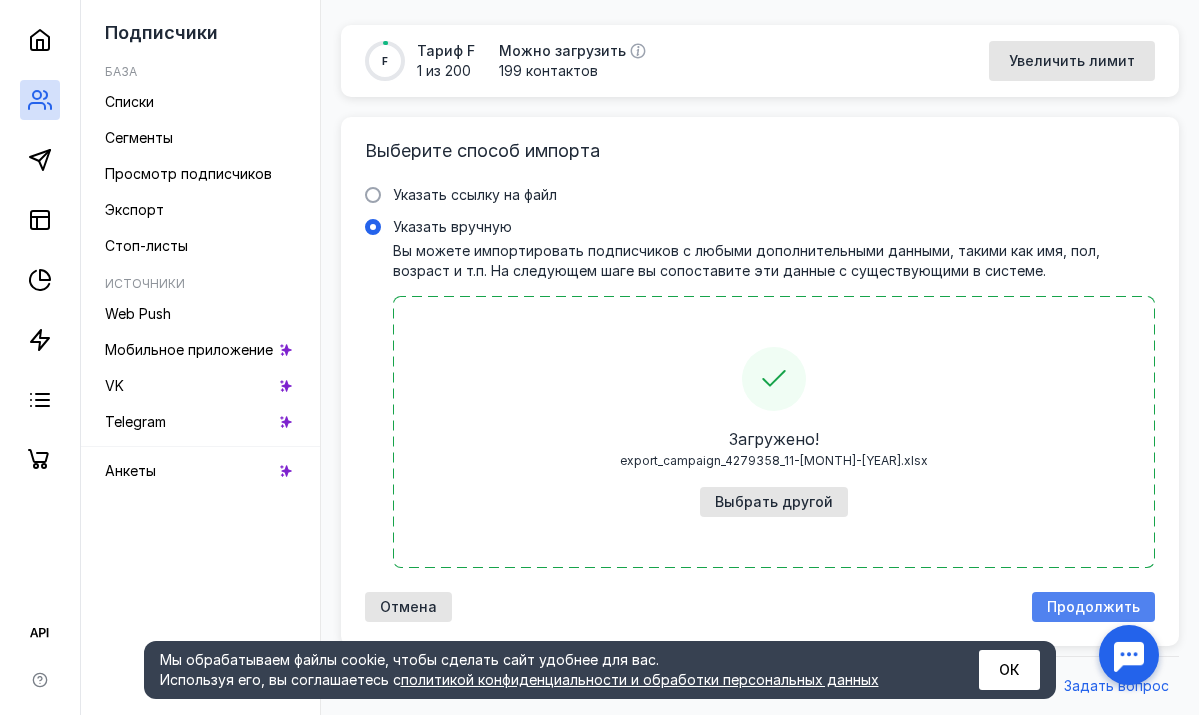 click on "Продолжить" at bounding box center (1093, 607) 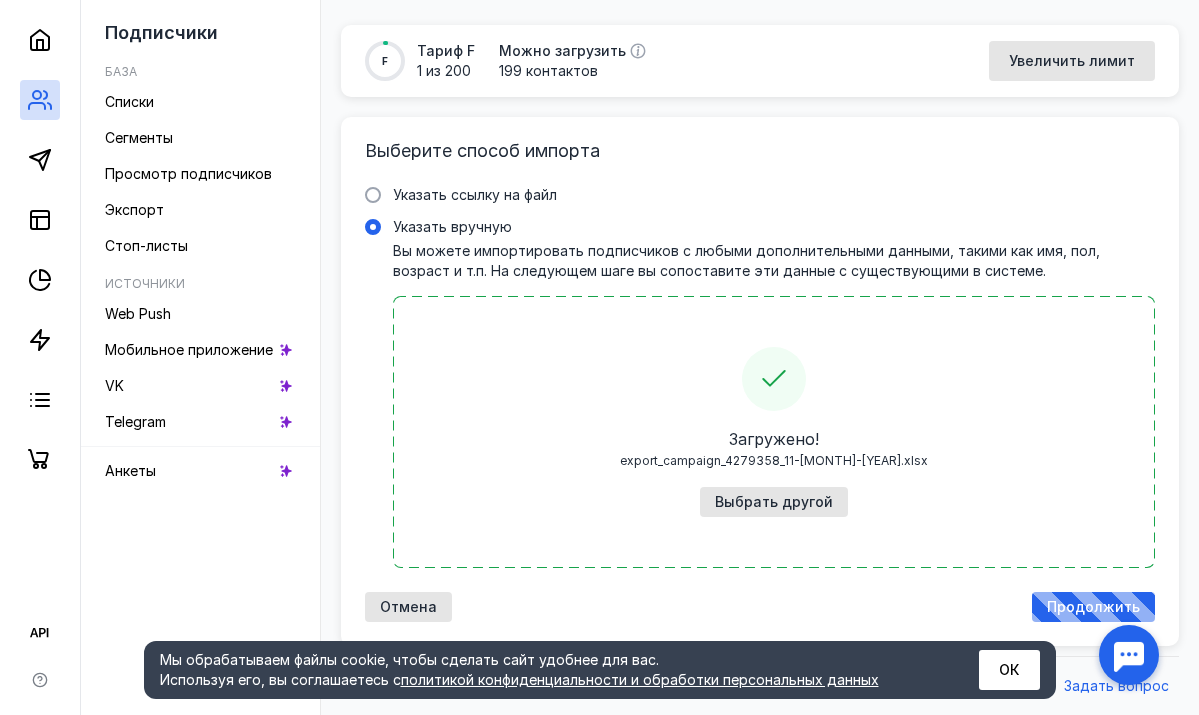 scroll, scrollTop: 7, scrollLeft: 0, axis: vertical 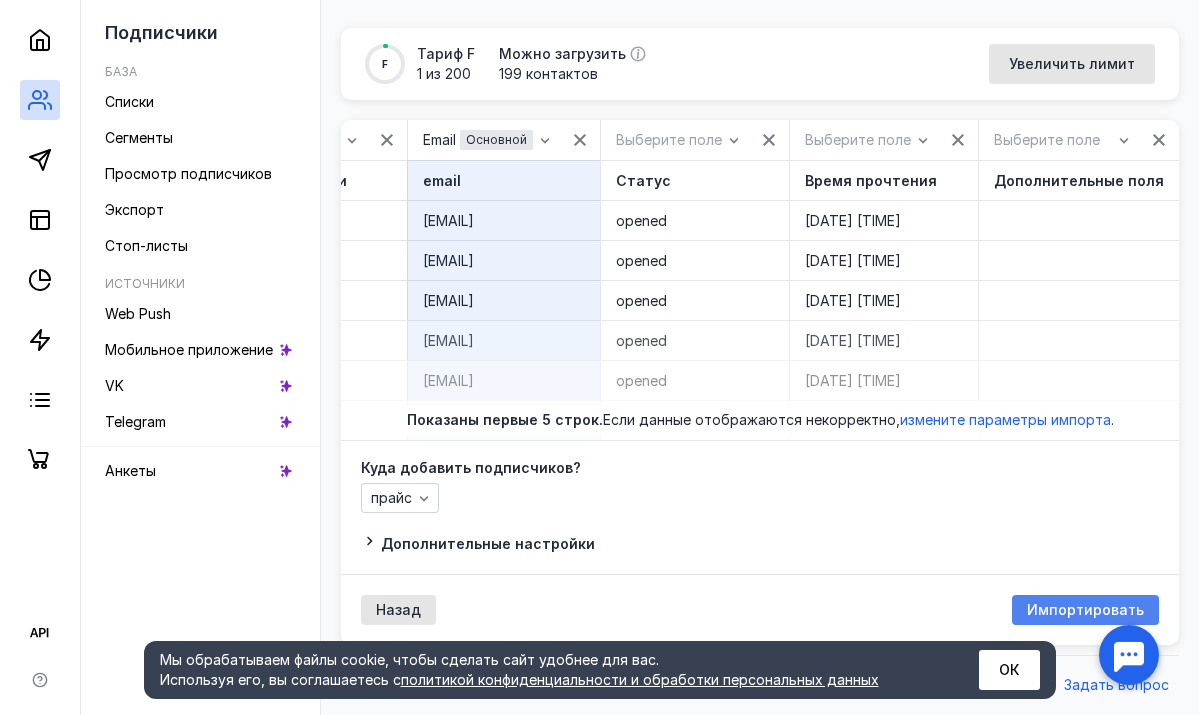click on "Импортировать" at bounding box center [1085, 610] 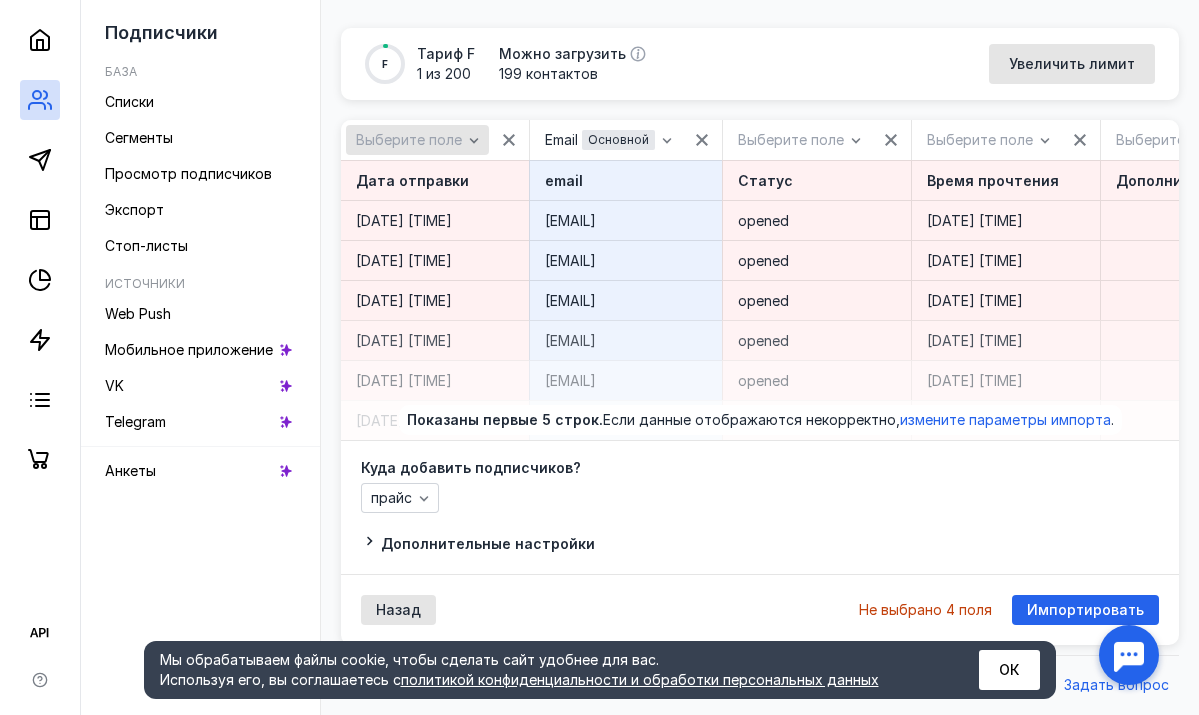 scroll, scrollTop: 0, scrollLeft: 0, axis: both 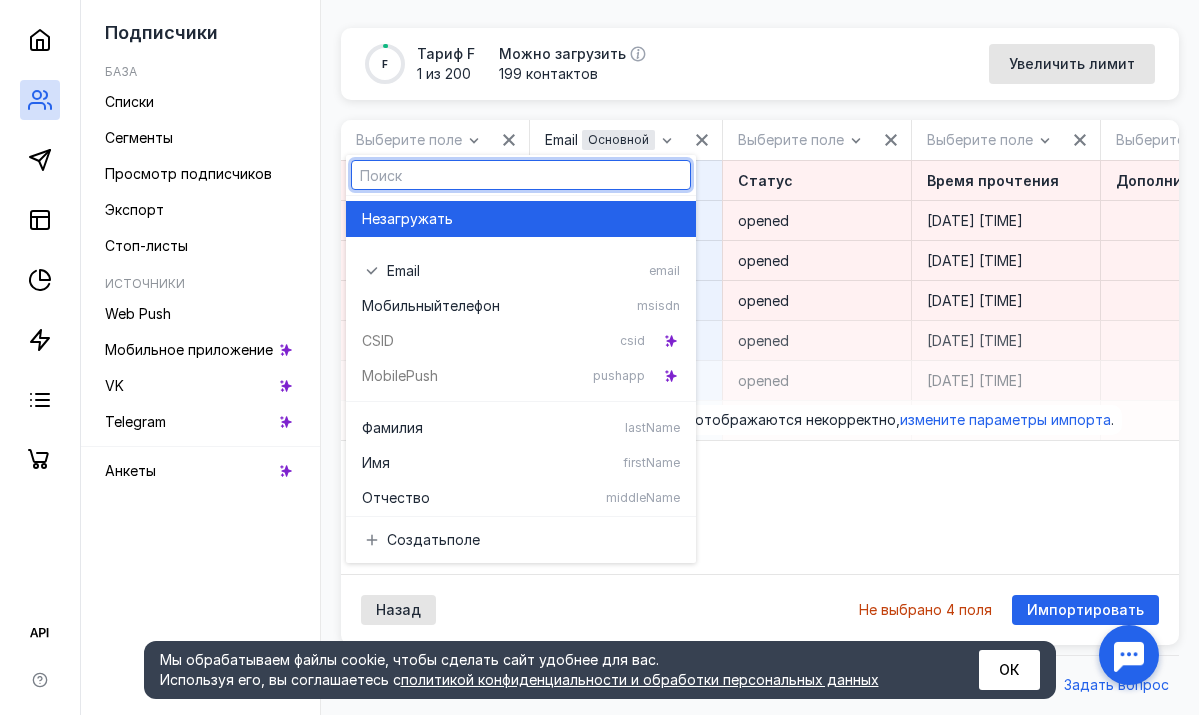 click on "загружать" at bounding box center (416, 219) 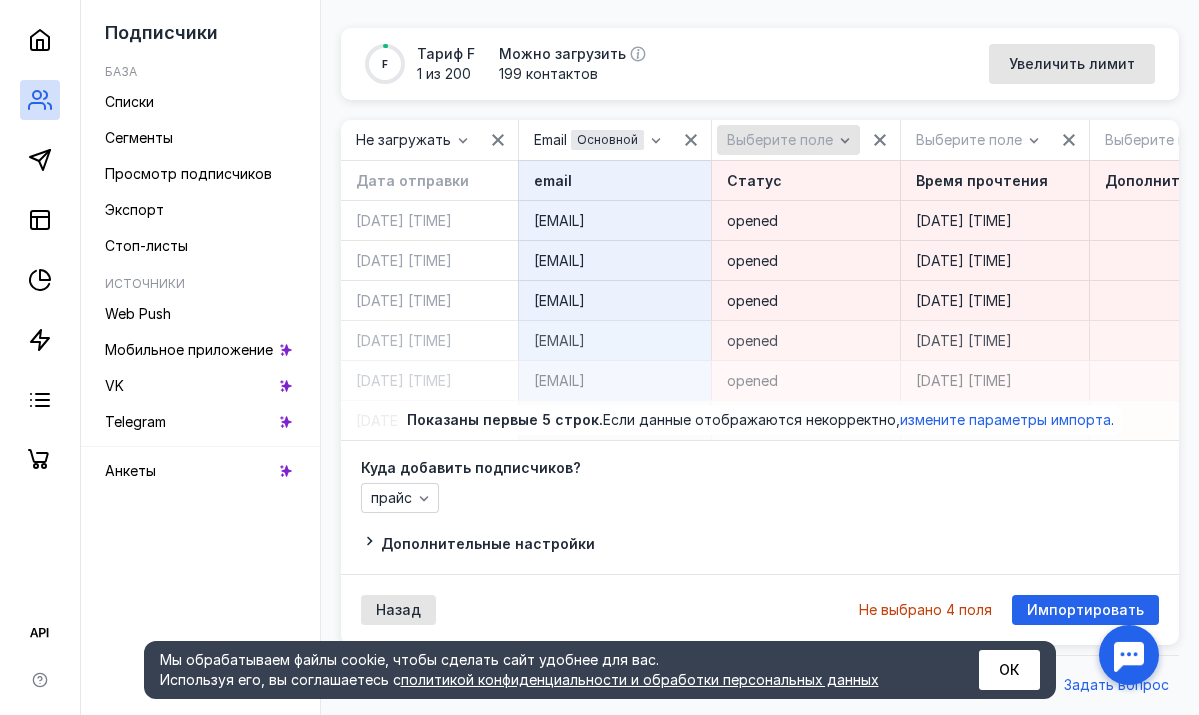 click on "Выберите поле" at bounding box center [780, 140] 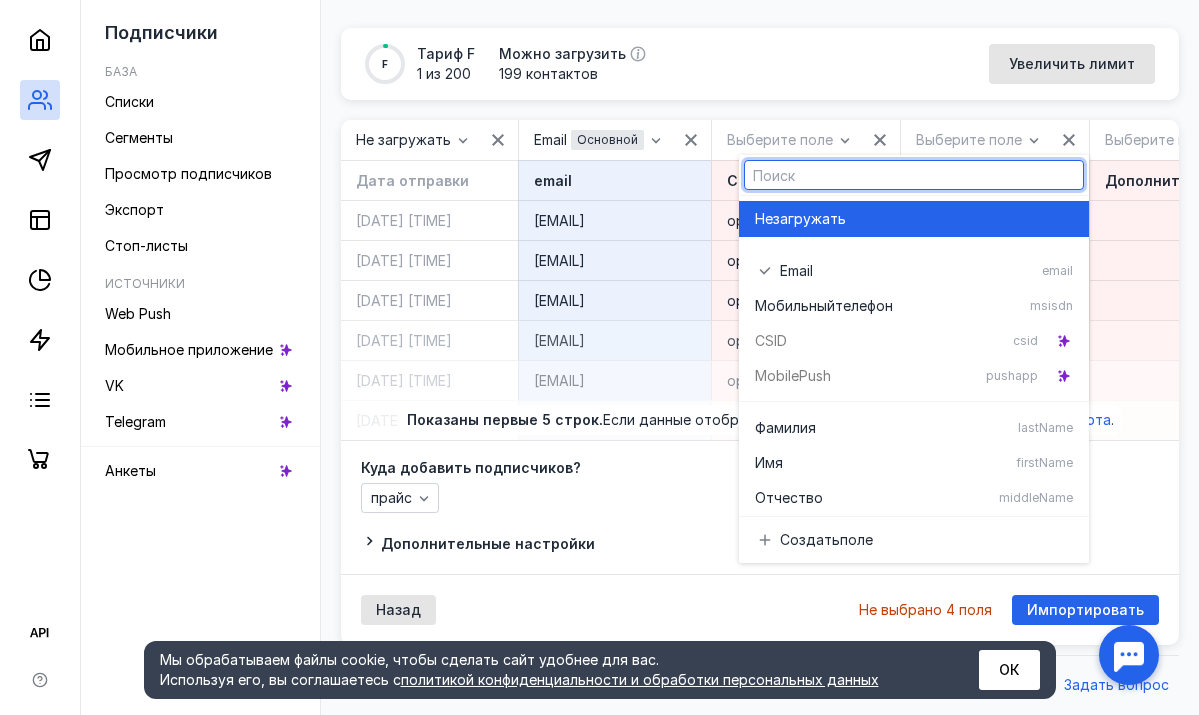click on "загружать" at bounding box center (809, 219) 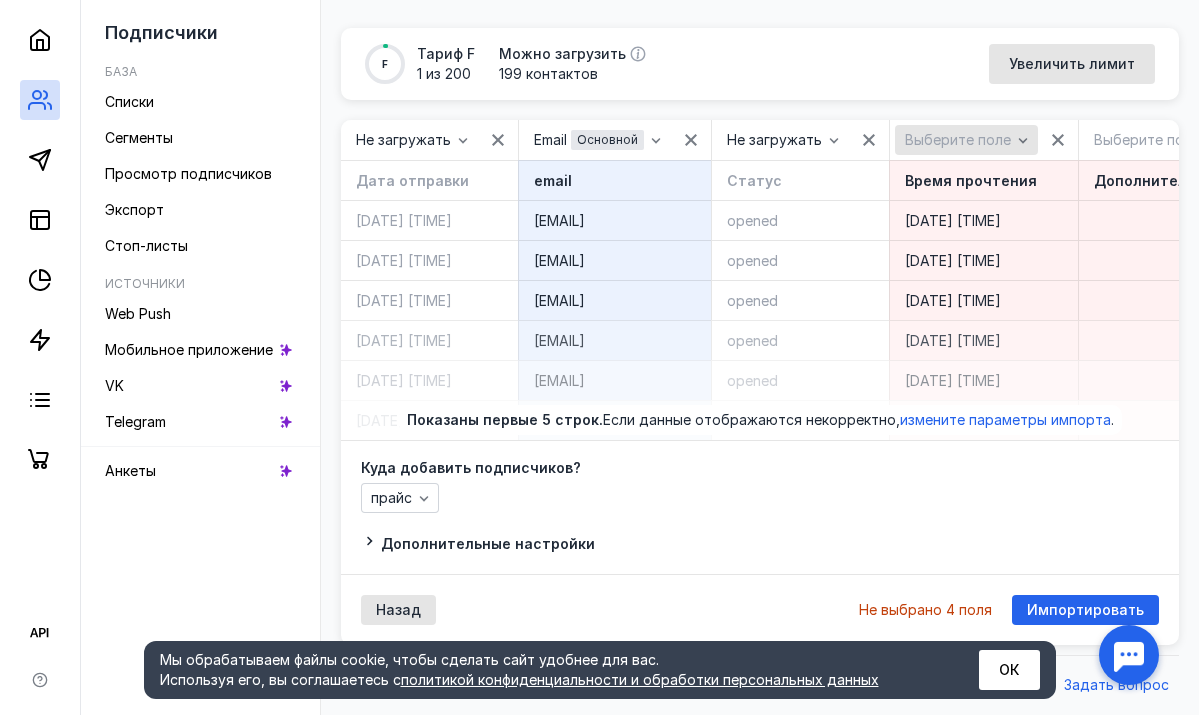 click on "Выберите поле" at bounding box center [958, 140] 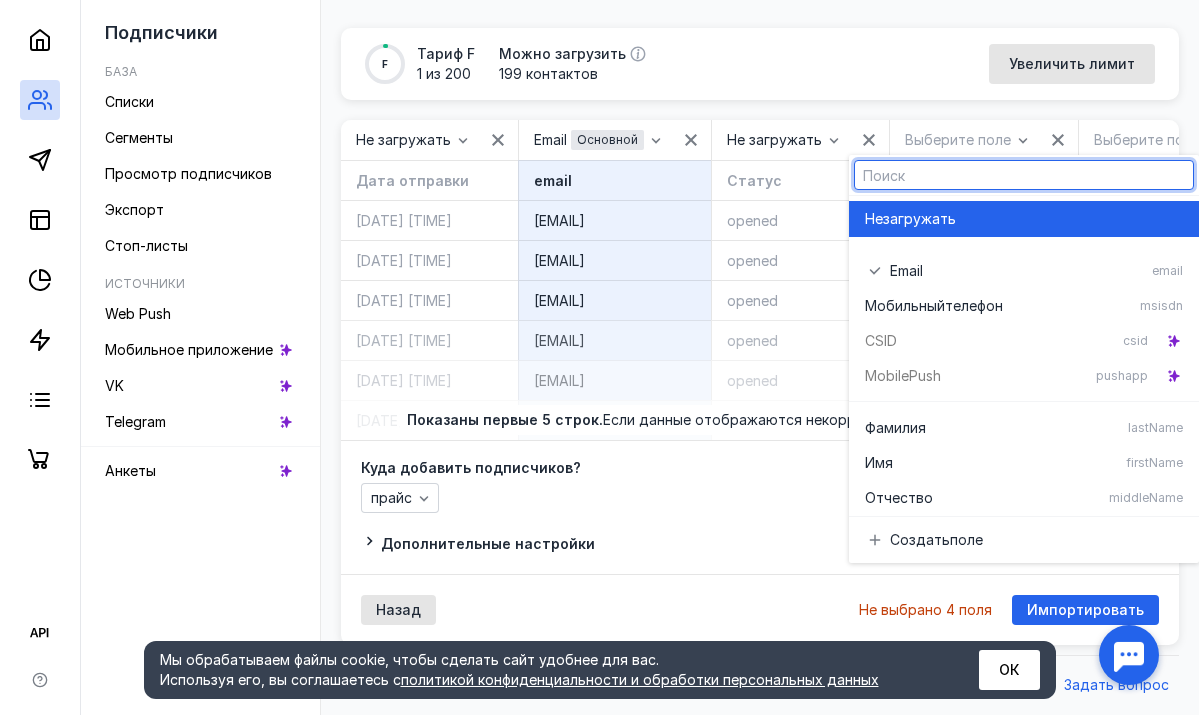 click on "Не  загружать" at bounding box center (1024, 219) 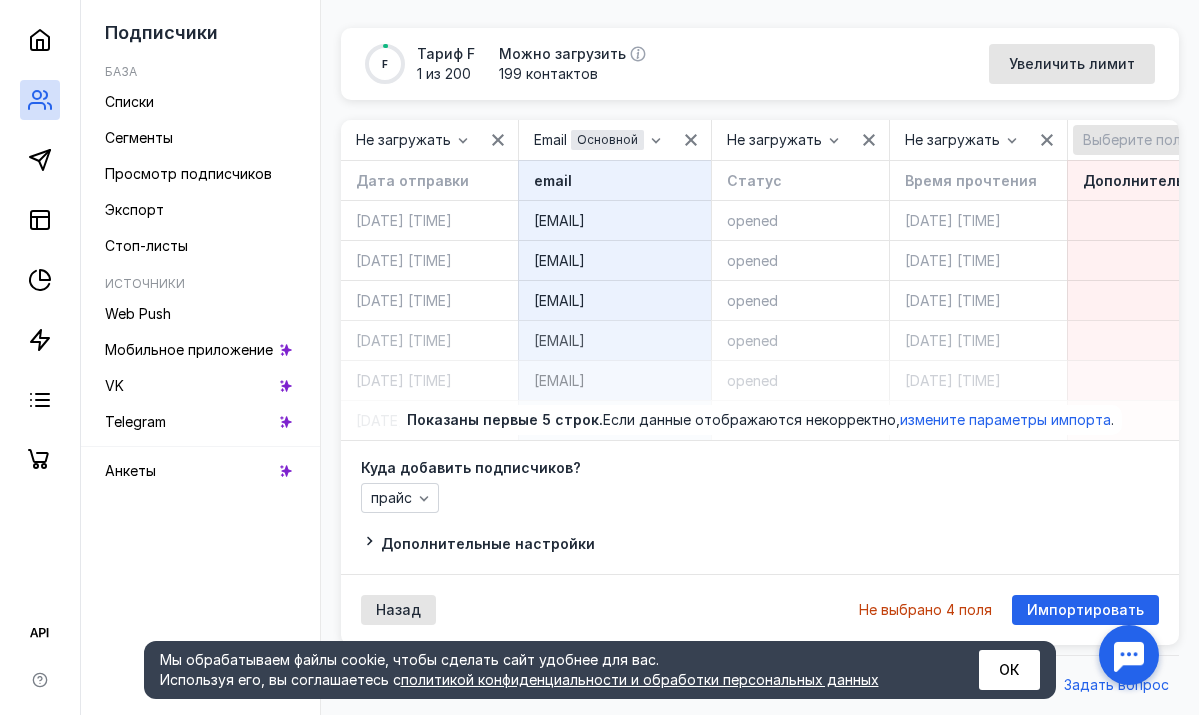 click on "Выберите поле" at bounding box center [1136, 140] 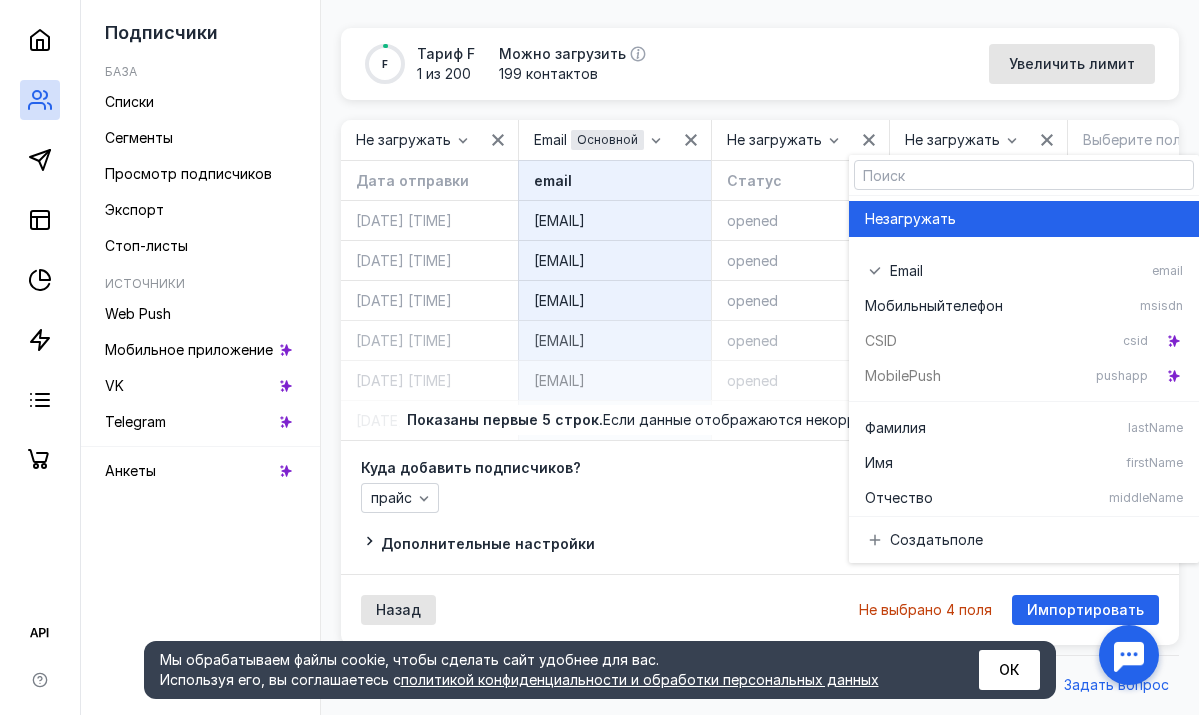 click on "Не  загружать" at bounding box center (1024, 219) 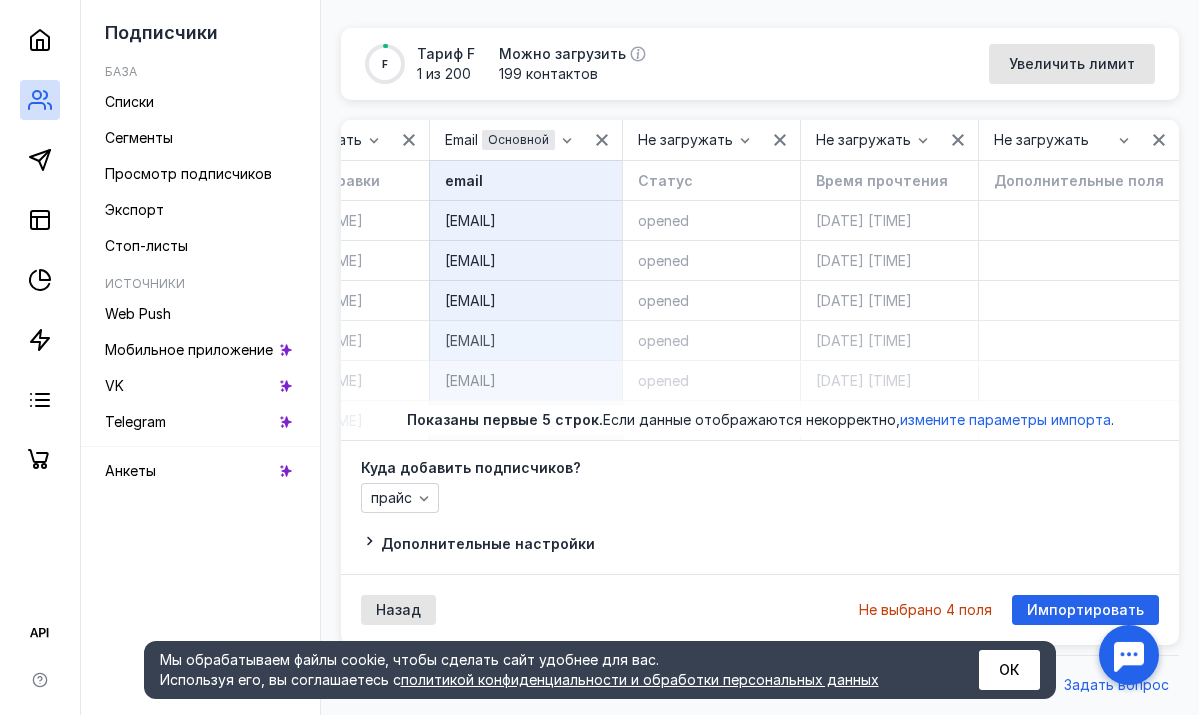 scroll, scrollTop: 0, scrollLeft: 97, axis: horizontal 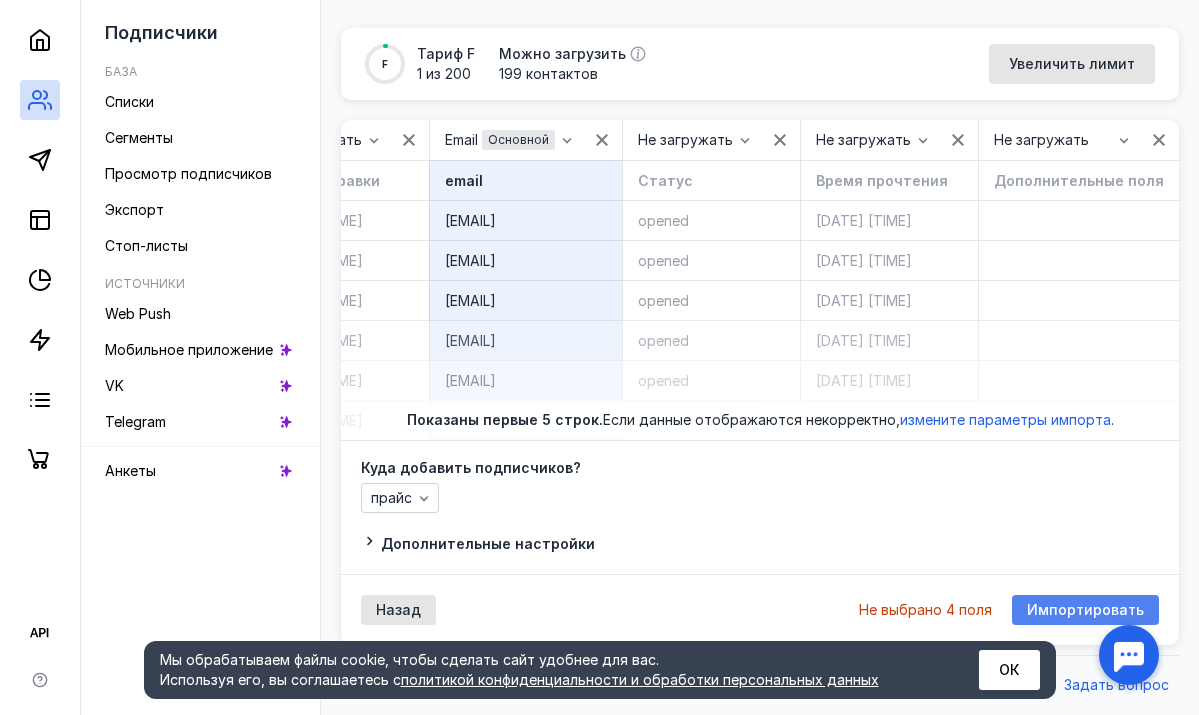 click on "Импортировать" at bounding box center [1085, 610] 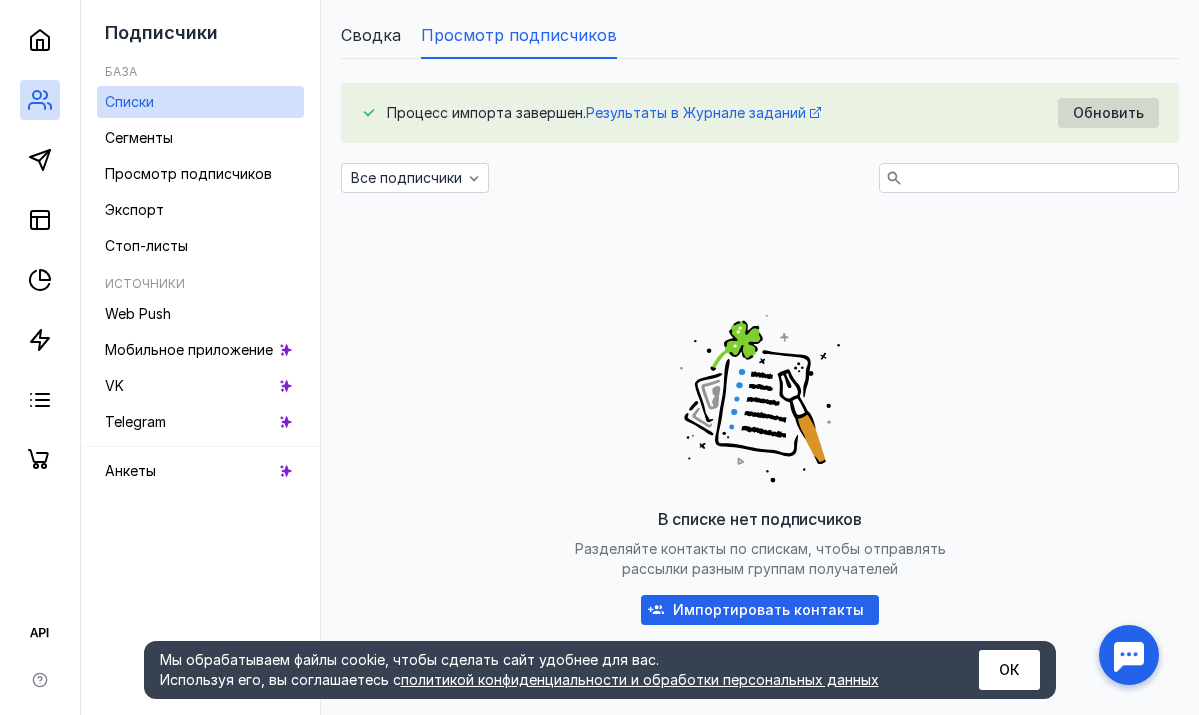 scroll, scrollTop: 165, scrollLeft: 0, axis: vertical 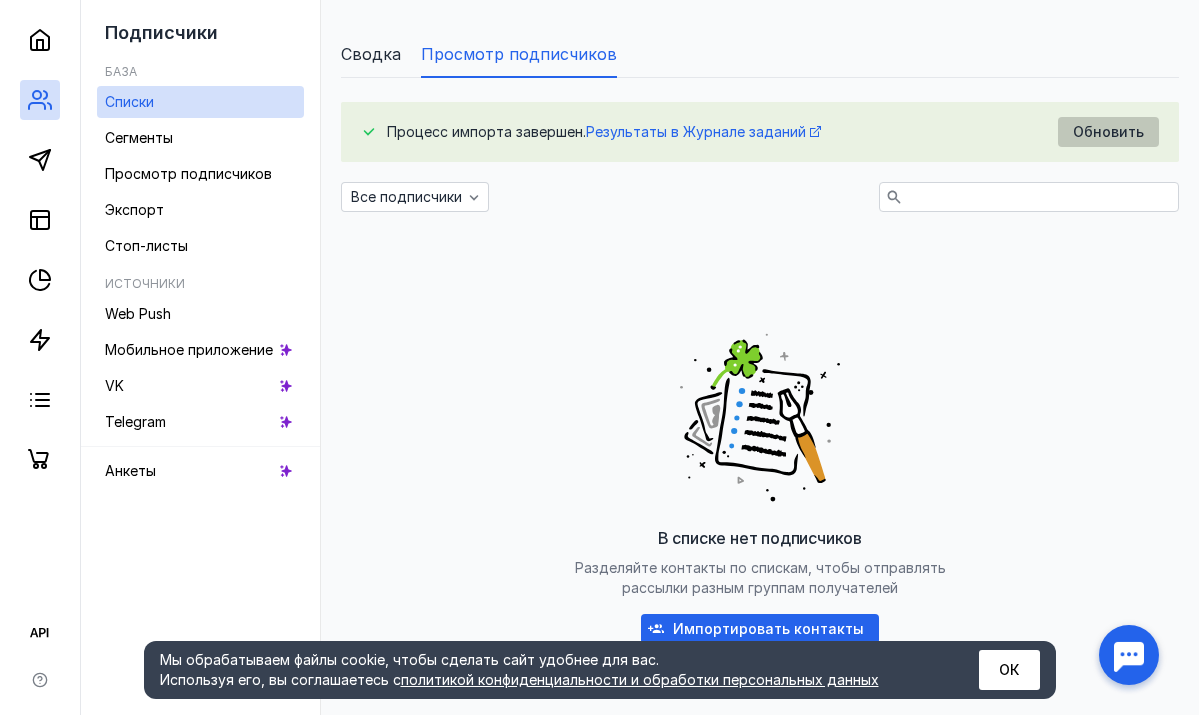 click on "Обновить" at bounding box center (1108, 132) 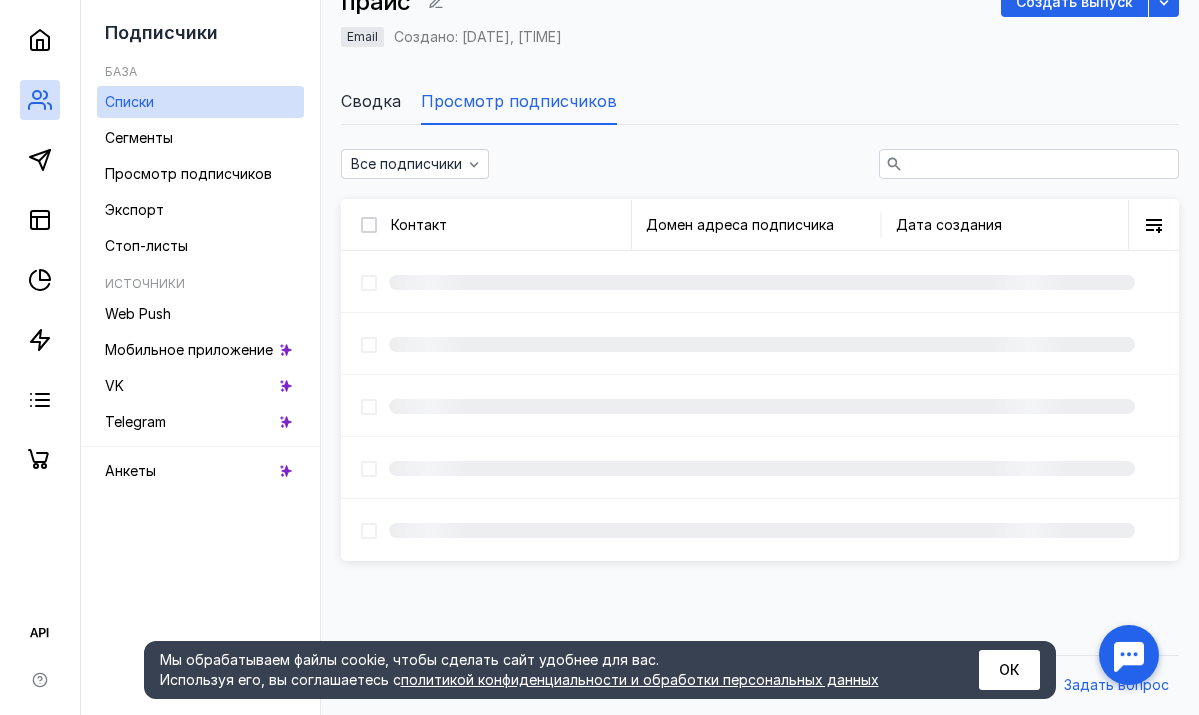 scroll, scrollTop: 118, scrollLeft: 0, axis: vertical 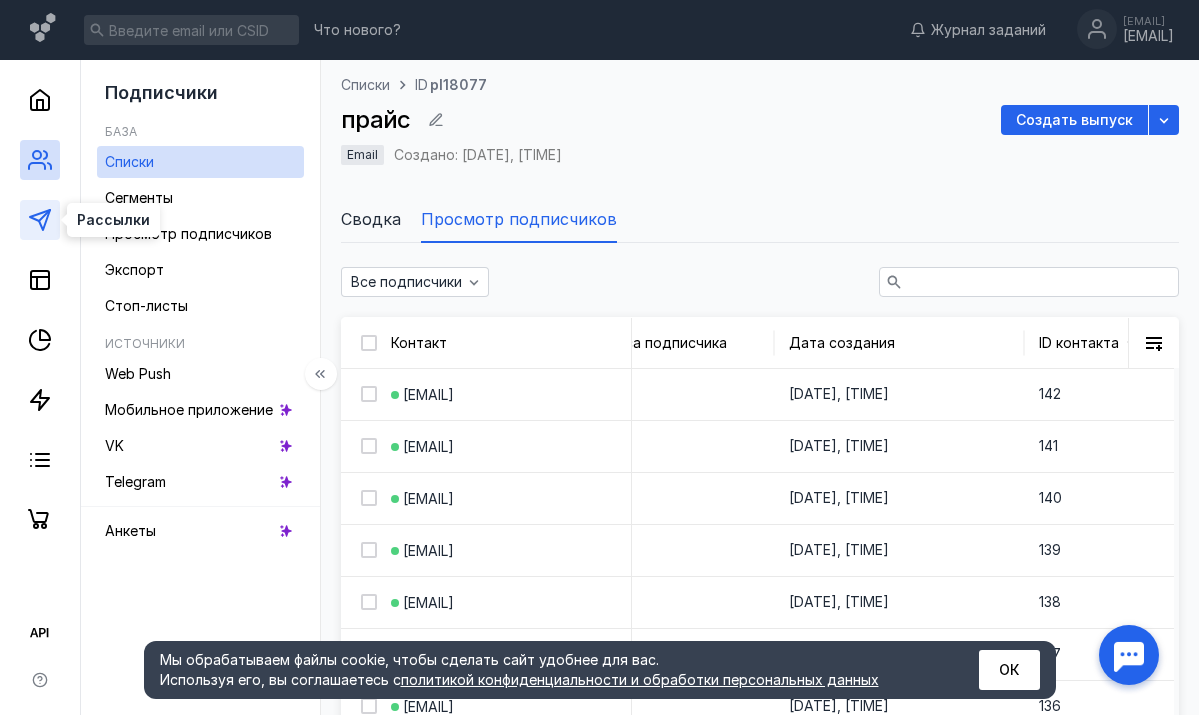click 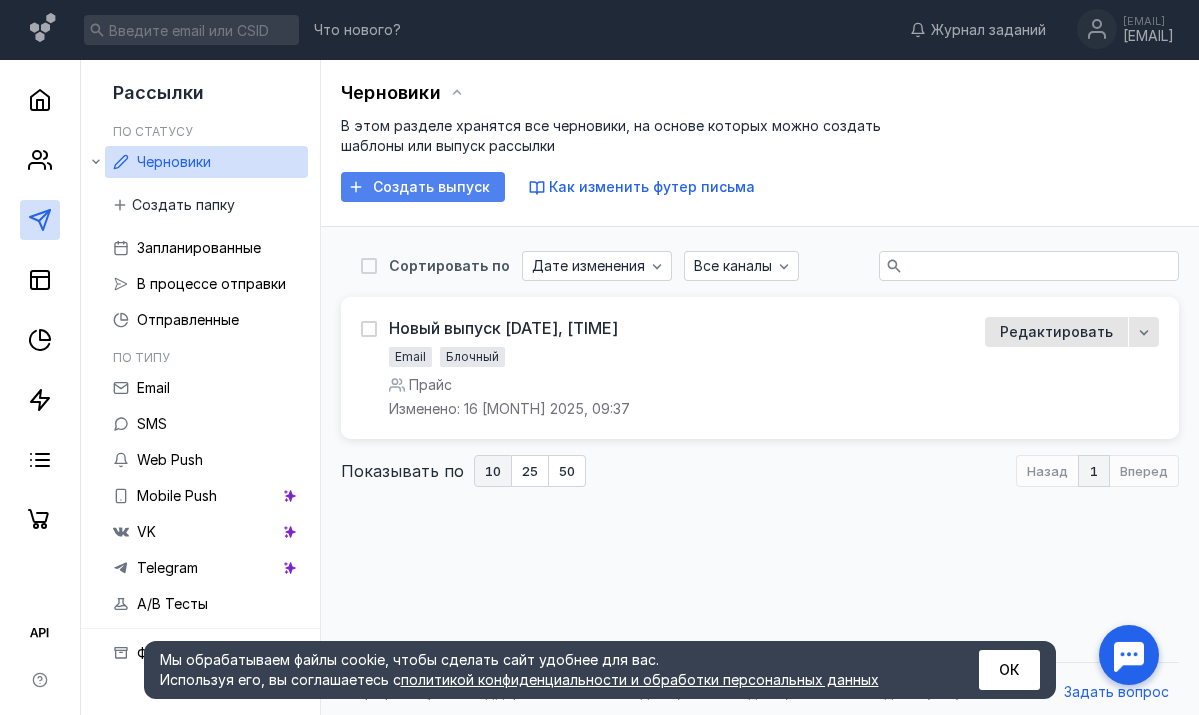 click on "Создать выпуск" at bounding box center (431, 187) 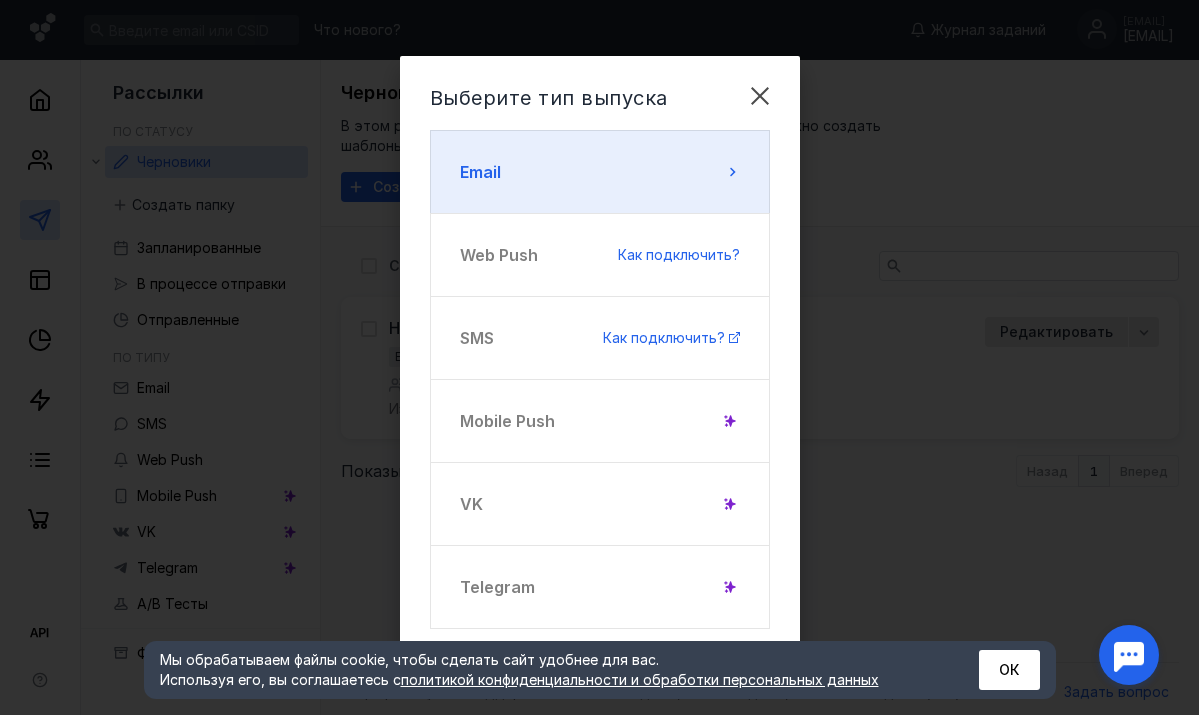 click on "Email" at bounding box center (600, 172) 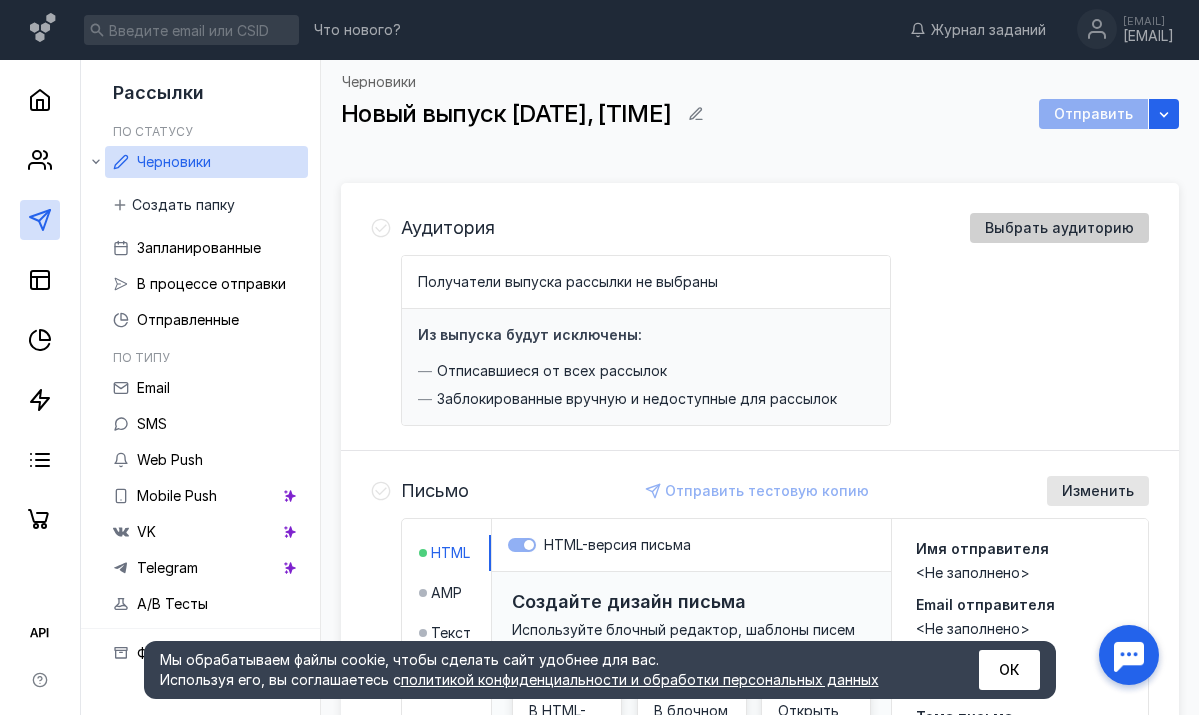 click on "Выбрать аудиторию" at bounding box center (1059, 228) 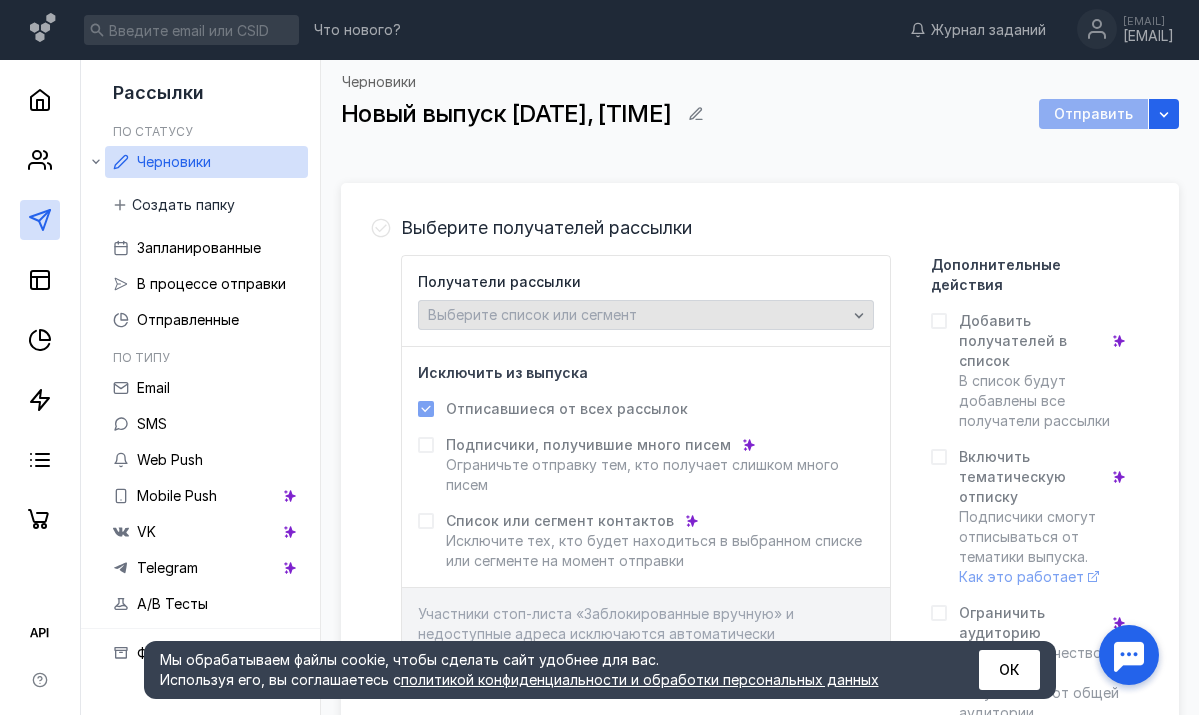 click on "Выберите список или сегмент" at bounding box center [637, 315] 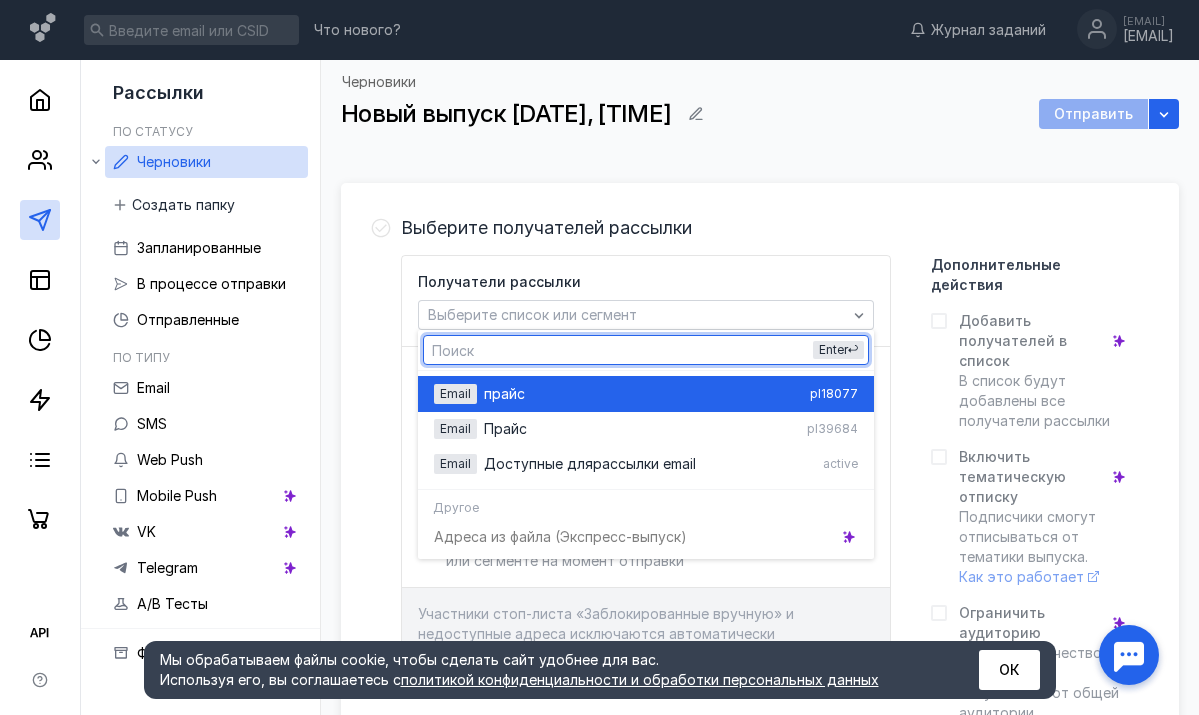 scroll, scrollTop: 1, scrollLeft: 0, axis: vertical 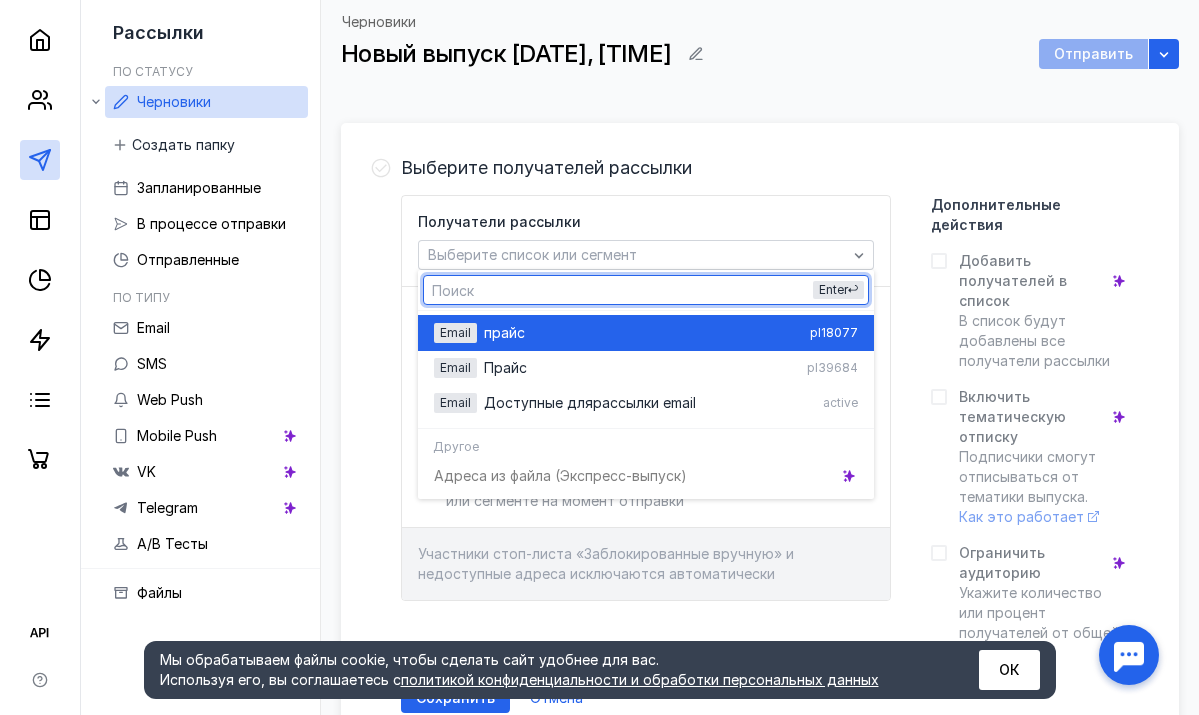 click on "прайс" at bounding box center (643, 333) 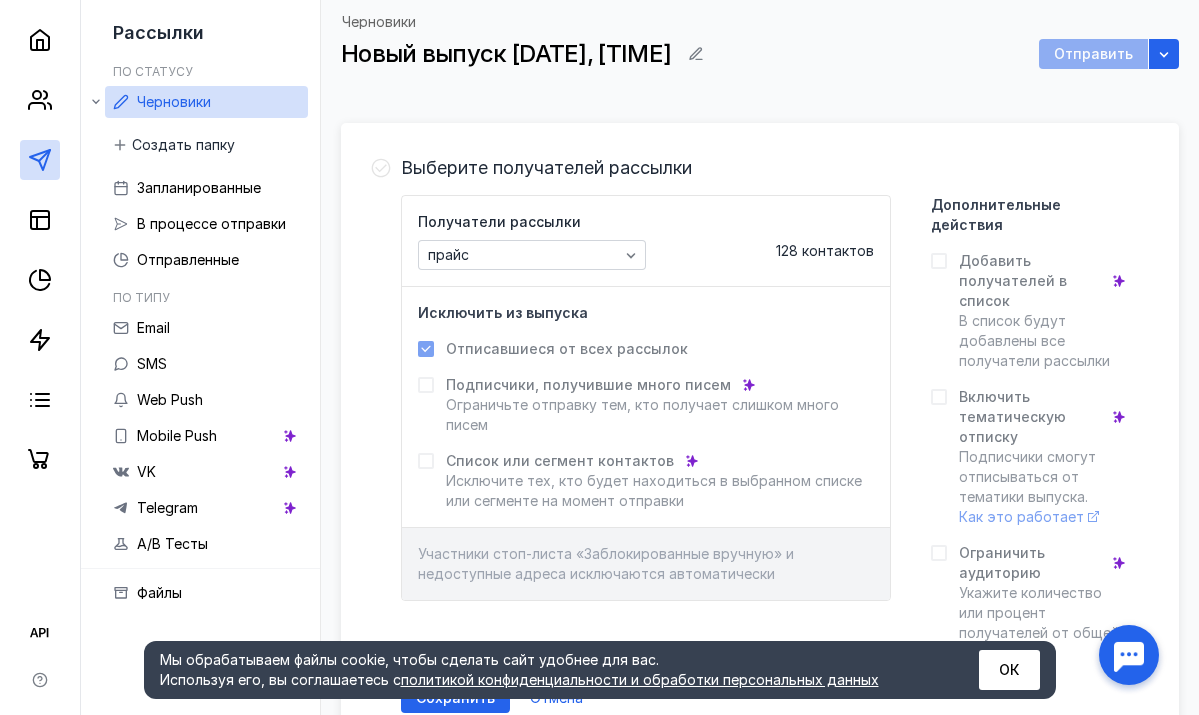 scroll, scrollTop: 64, scrollLeft: 0, axis: vertical 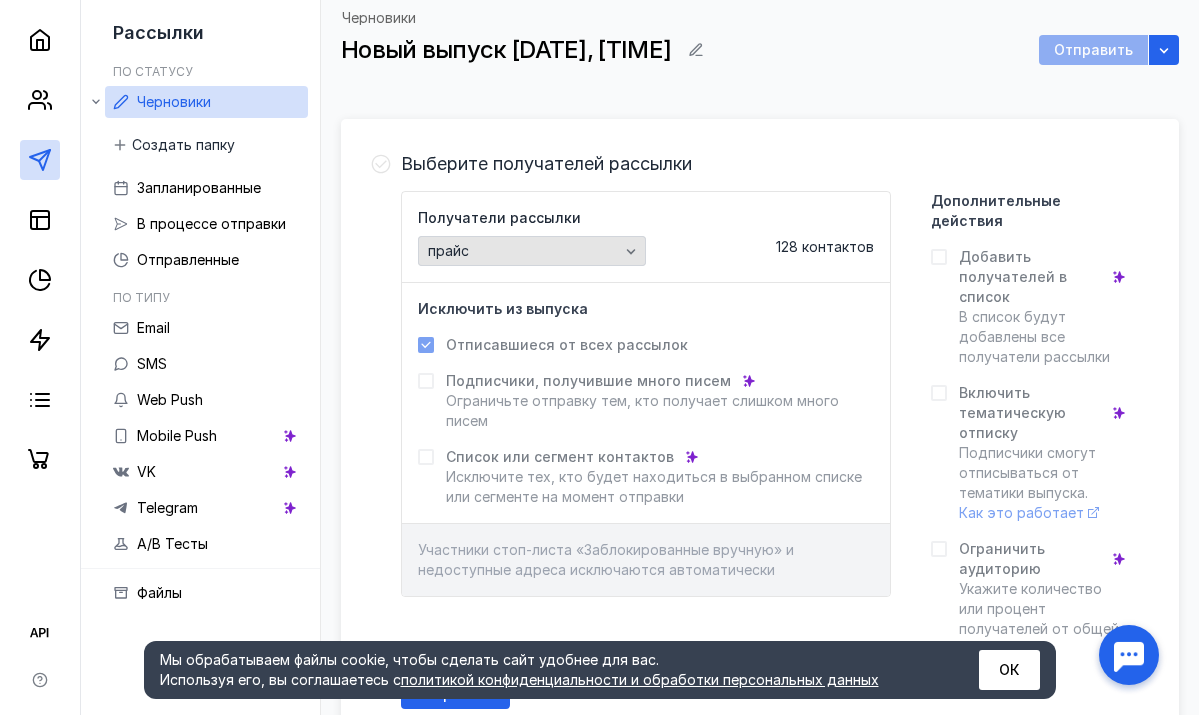 click on "прайс" at bounding box center [523, 251] 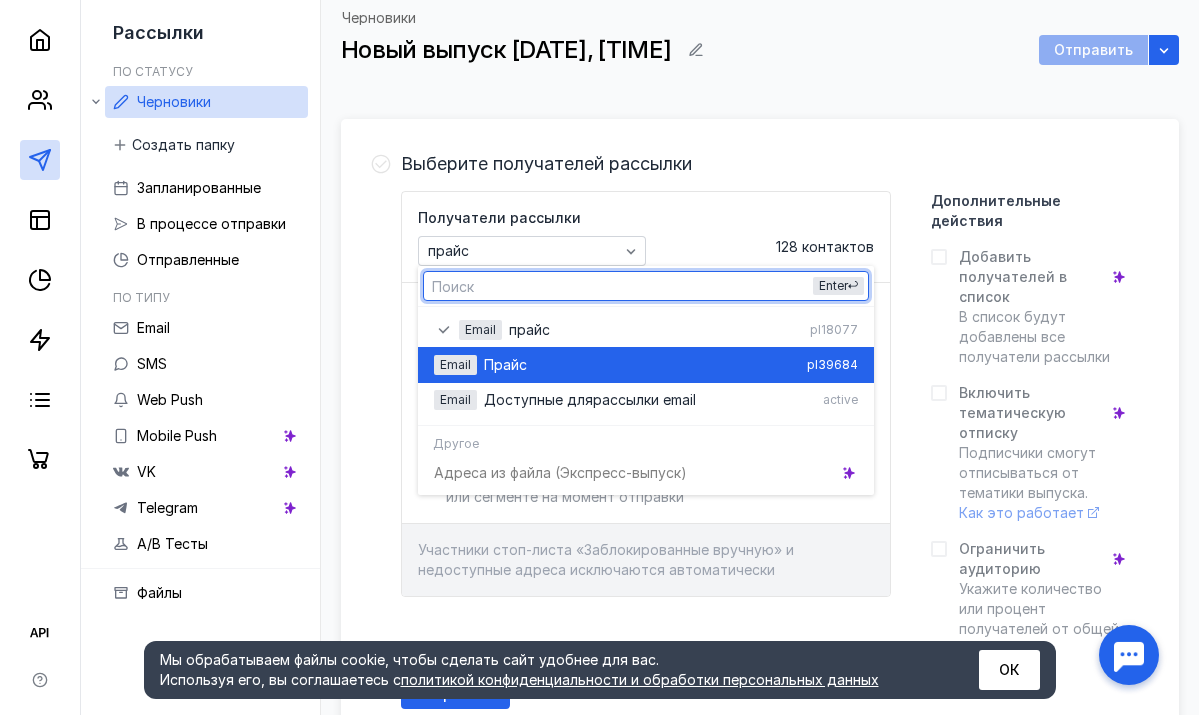 click on "Прайс" at bounding box center (641, 365) 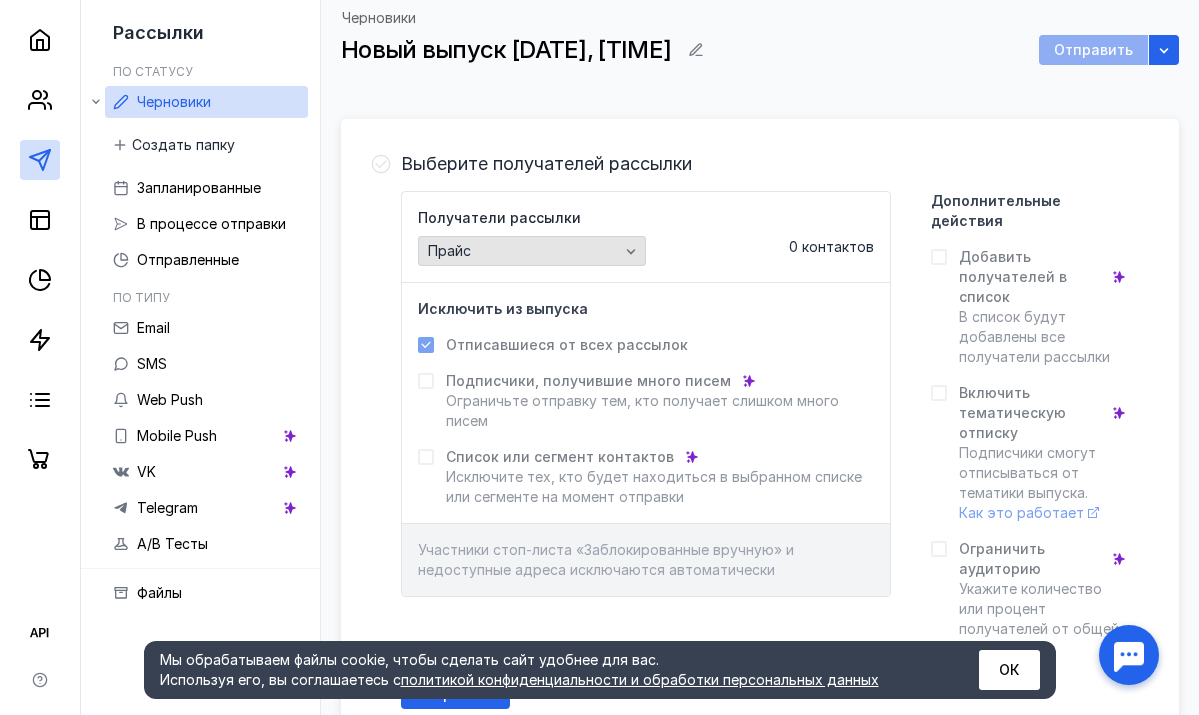 click on "Прайс" at bounding box center (523, 251) 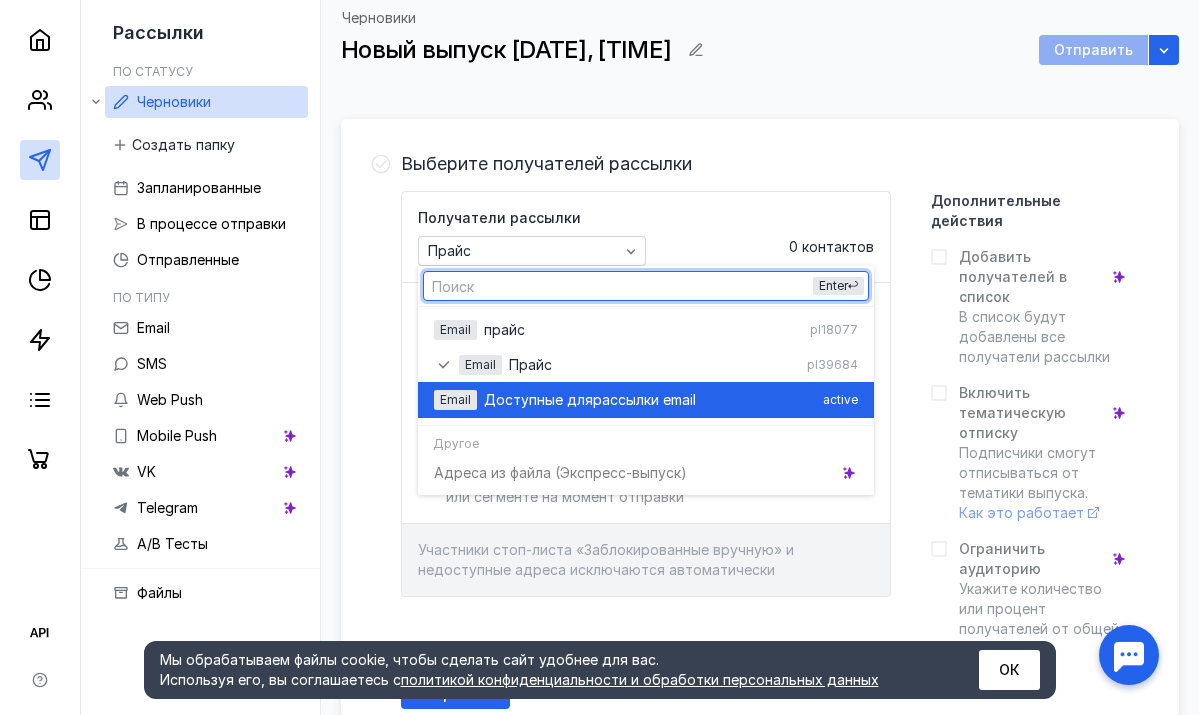 click on "рассылки email" at bounding box center [644, 400] 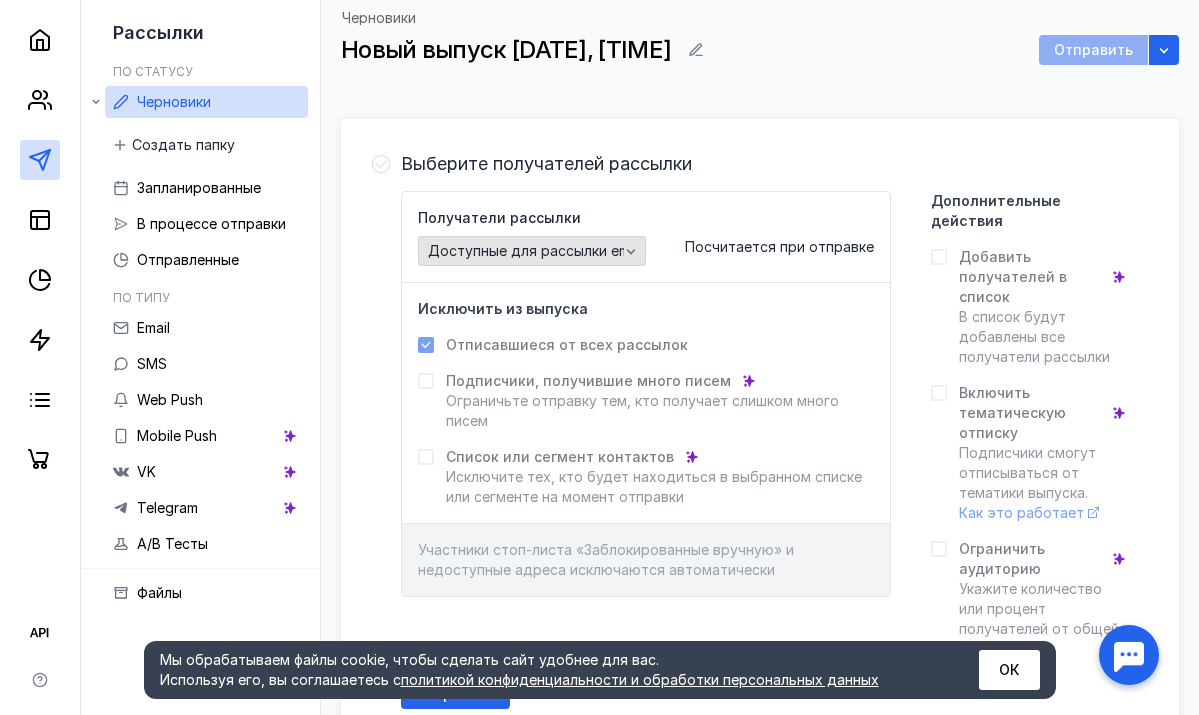 click on "Доступные для рассылки email" at bounding box center (536, 251) 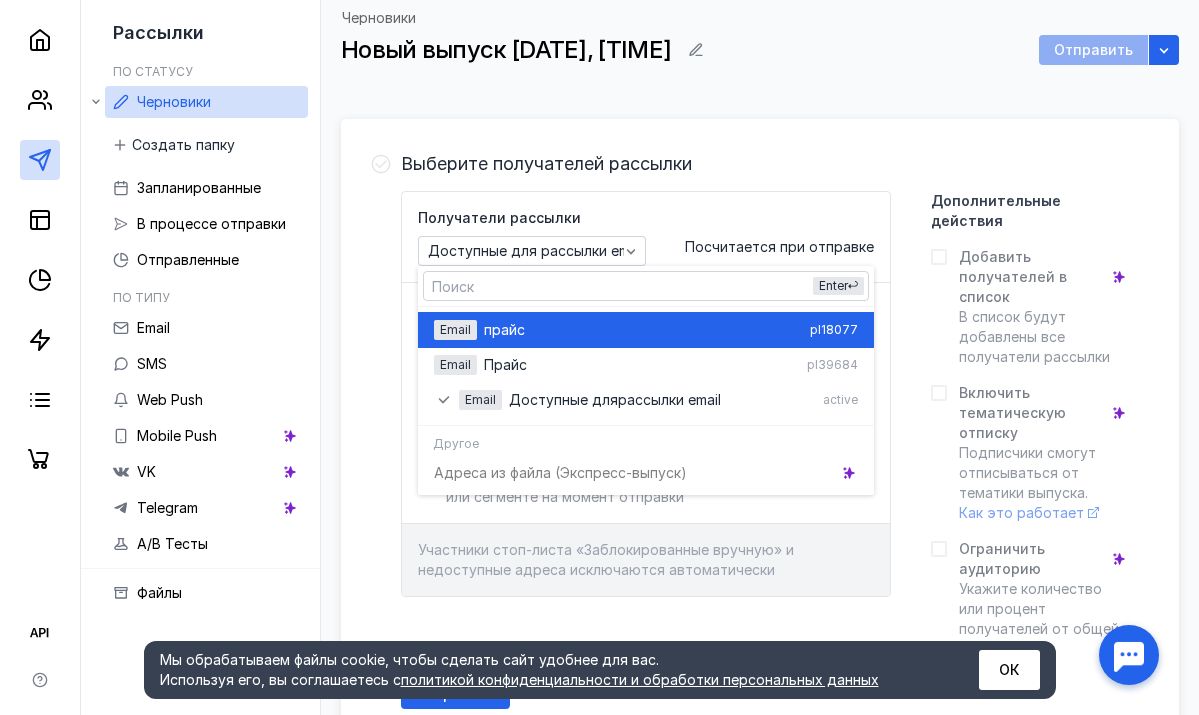 click on "прайс" at bounding box center (643, 330) 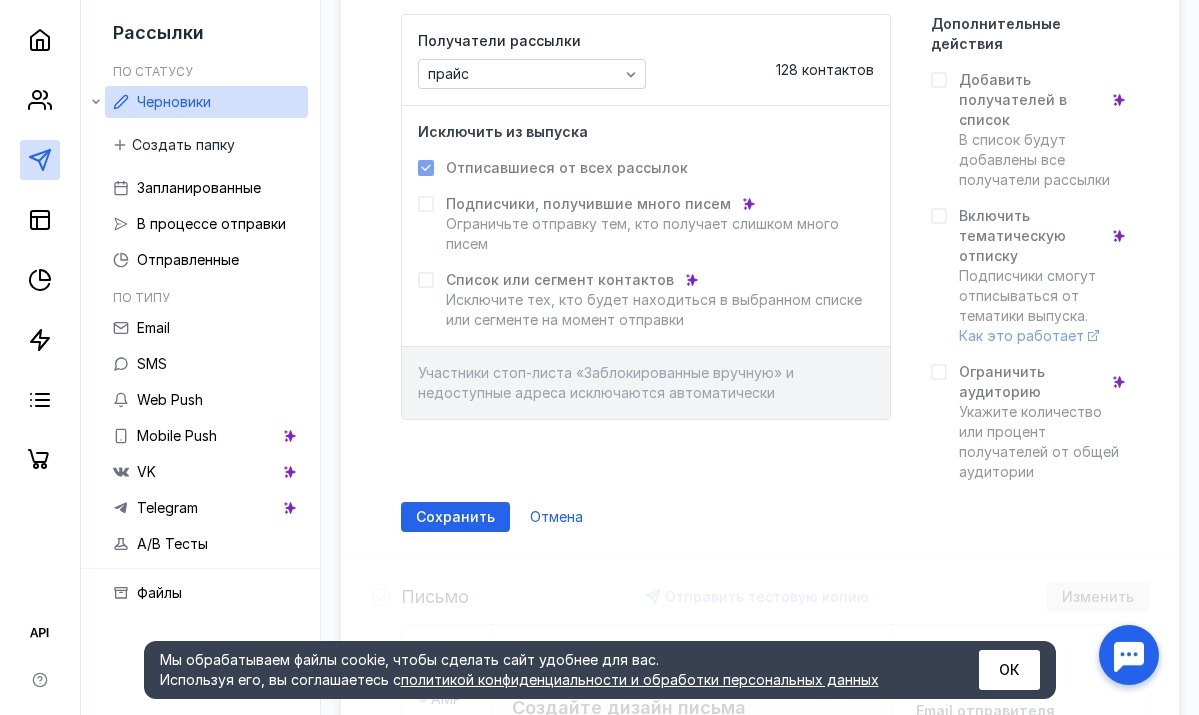 scroll, scrollTop: 374, scrollLeft: 0, axis: vertical 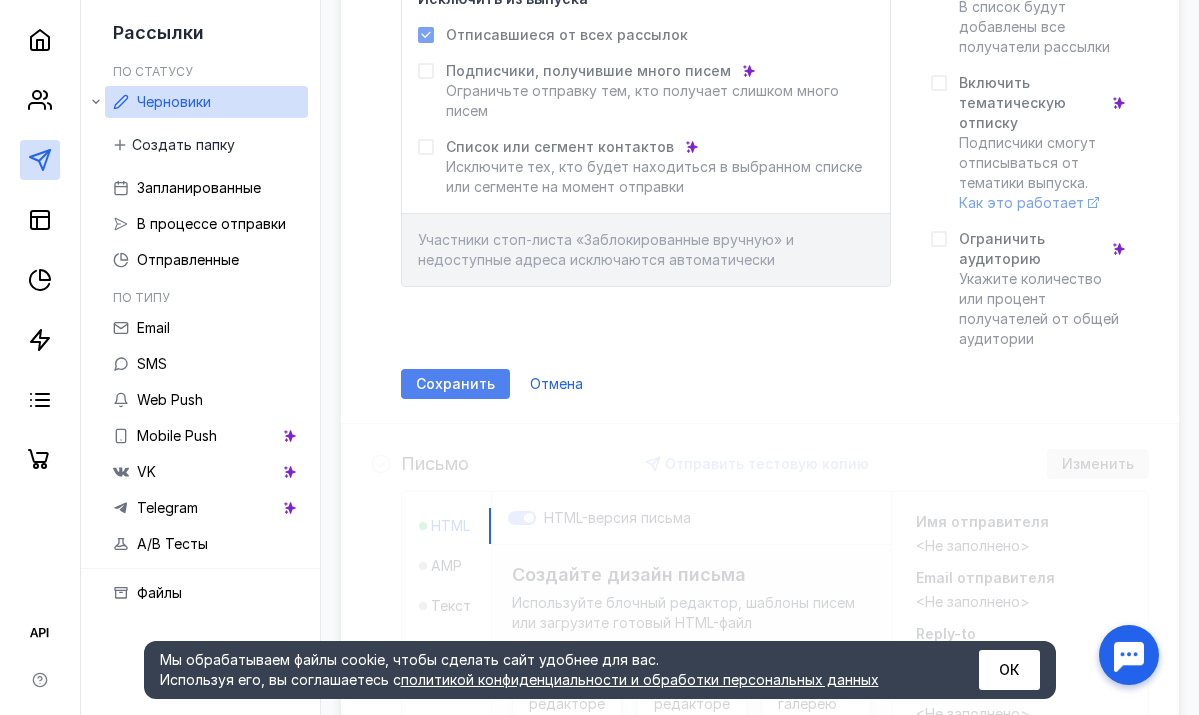 click on "Сохранить" at bounding box center (455, 384) 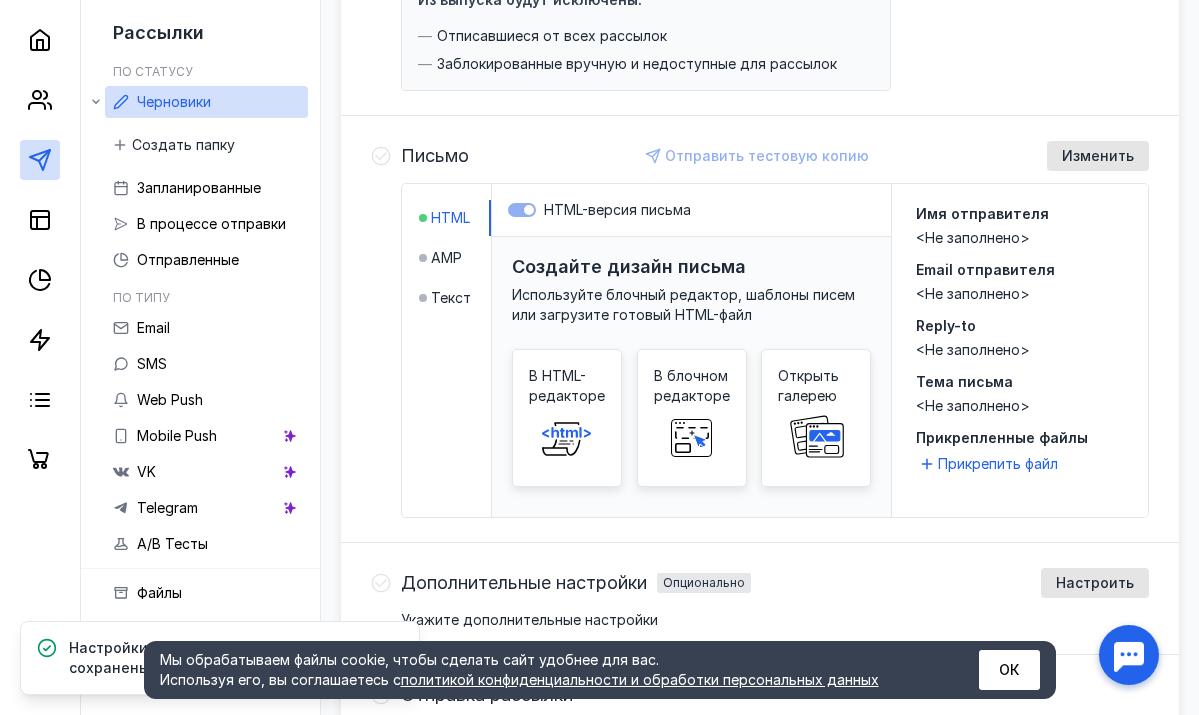 scroll, scrollTop: 328, scrollLeft: 0, axis: vertical 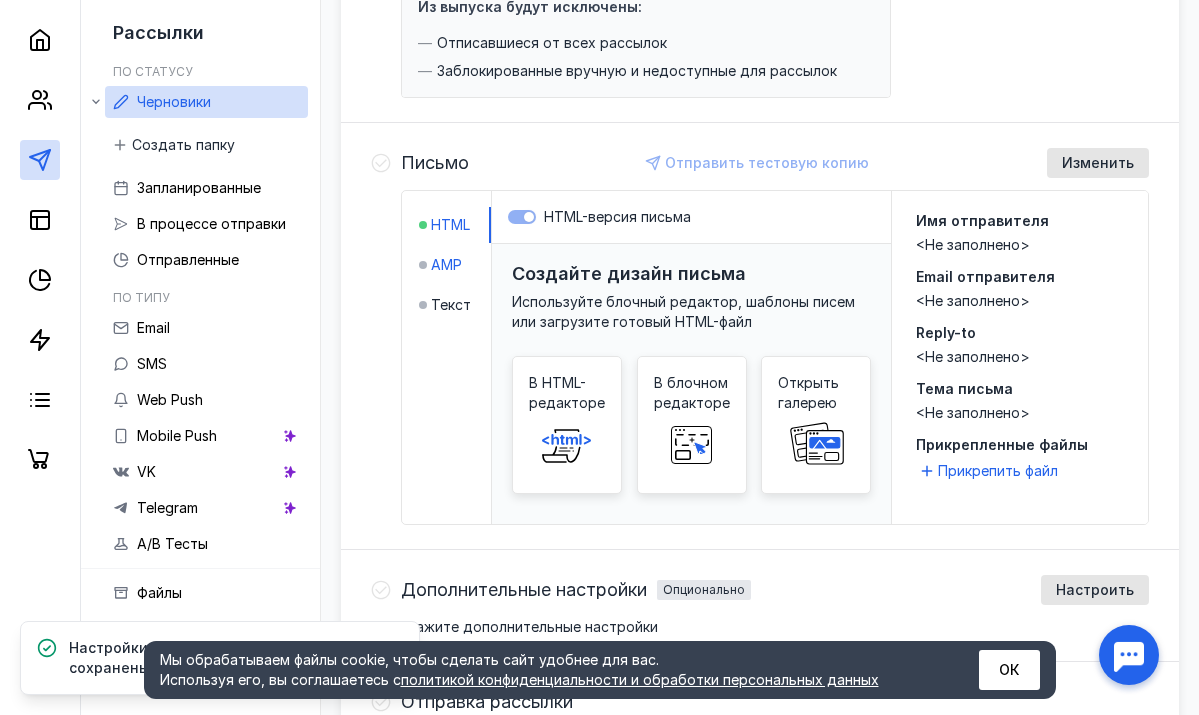 click on "AMP" at bounding box center [446, 265] 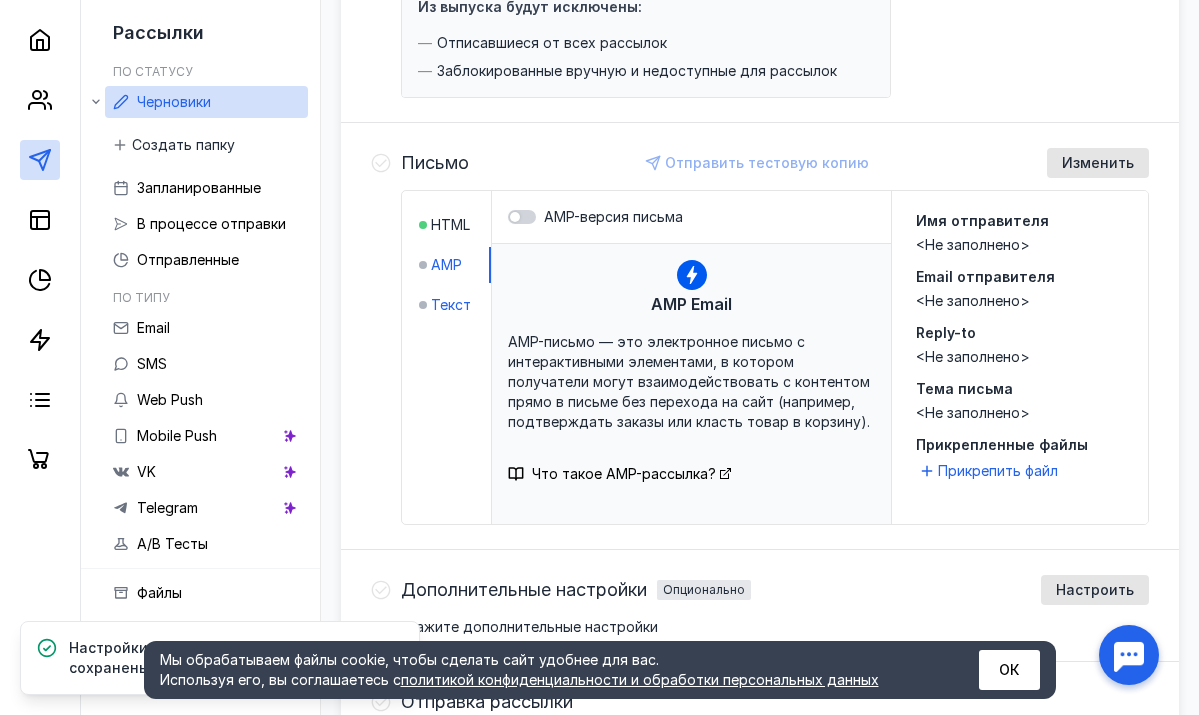 click on "Текст" at bounding box center (451, 305) 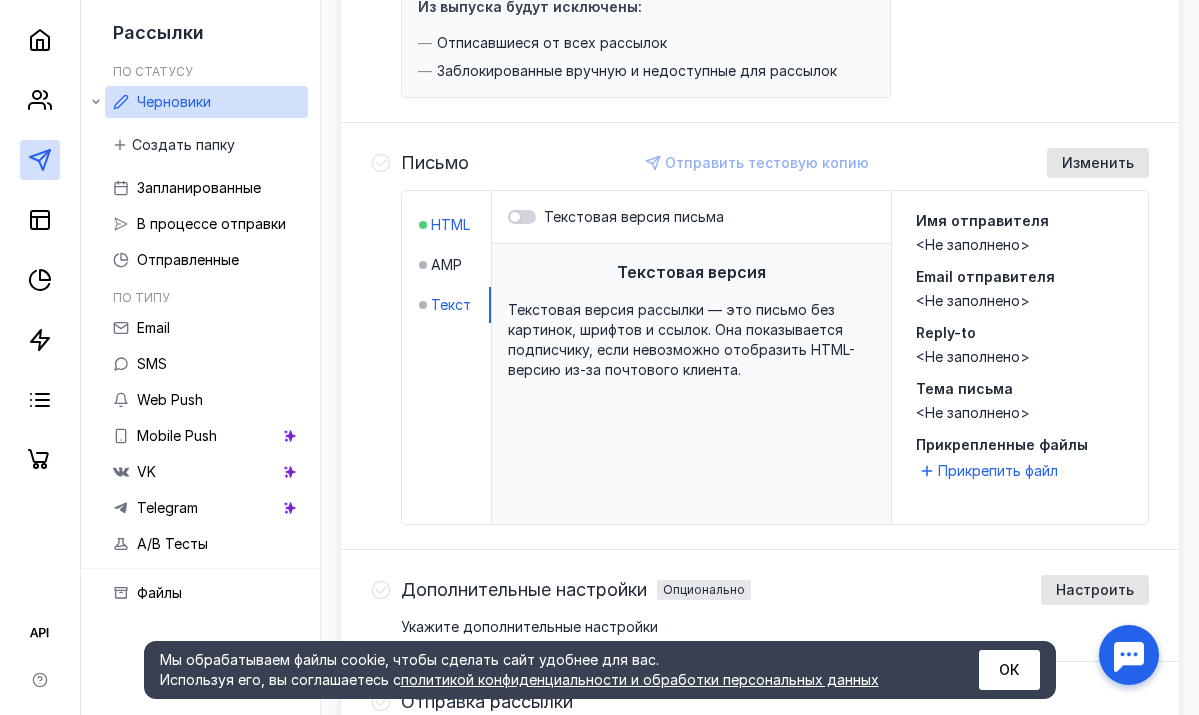 click on "HTML" at bounding box center [450, 225] 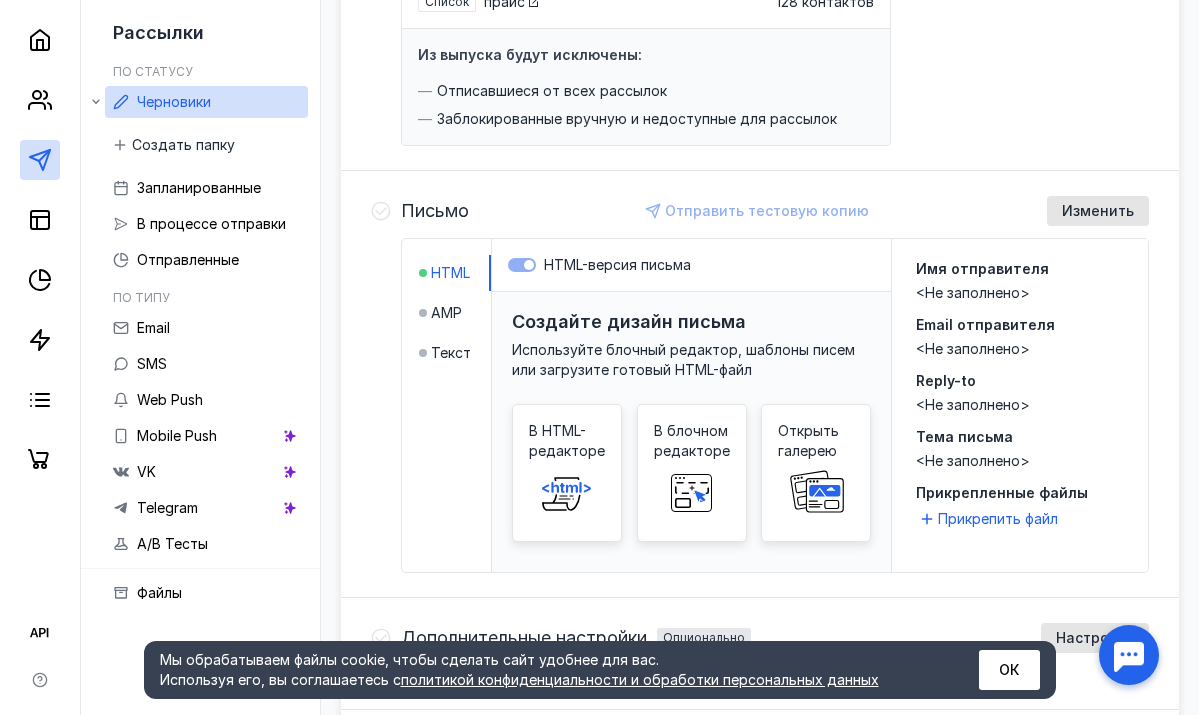 scroll, scrollTop: 290, scrollLeft: 0, axis: vertical 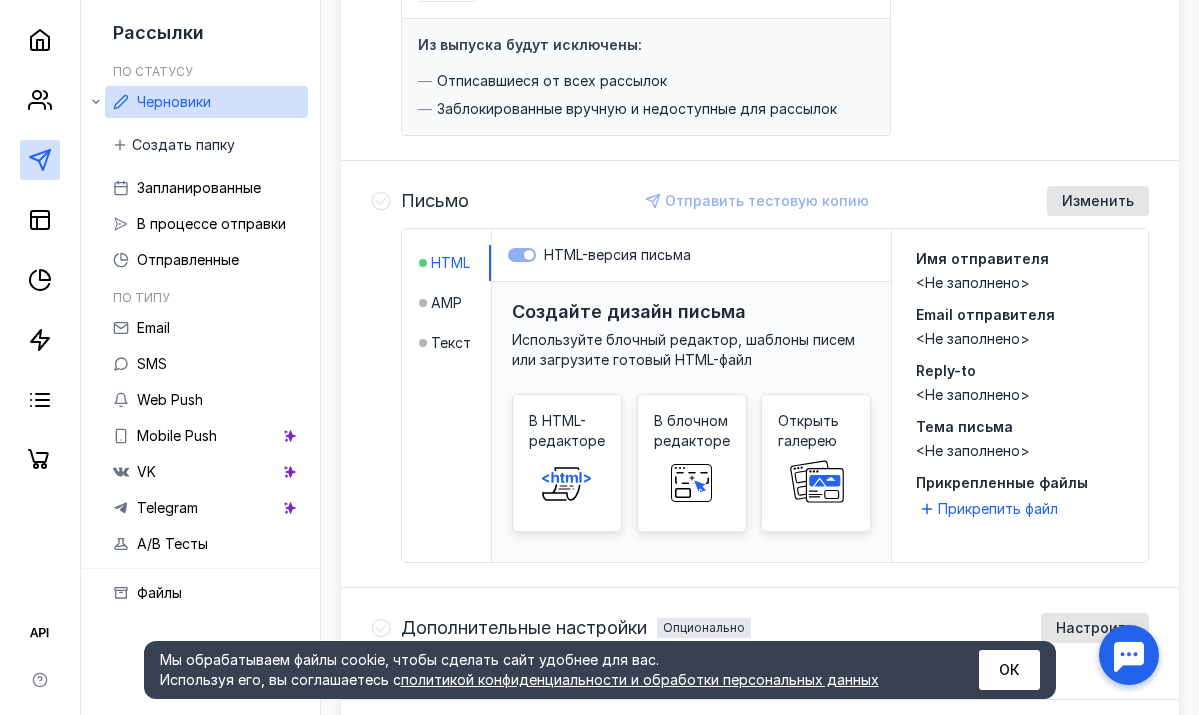 click on "<Не заполнено>" at bounding box center (973, 282) 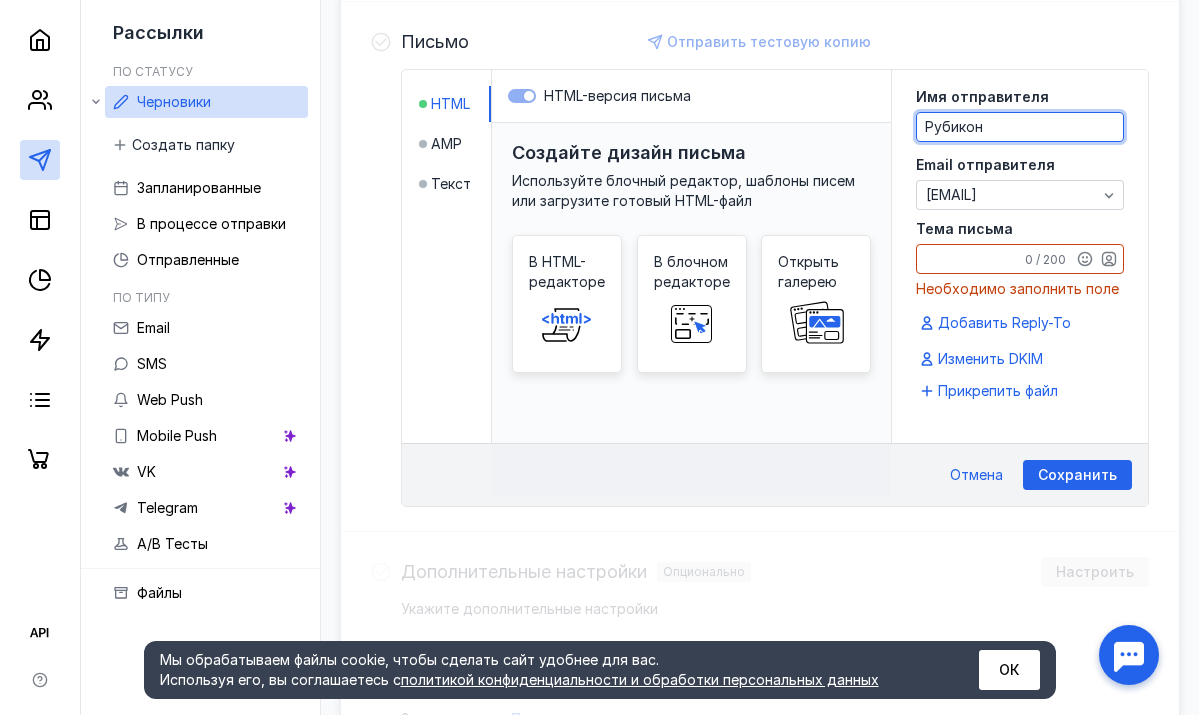 scroll, scrollTop: 450, scrollLeft: 0, axis: vertical 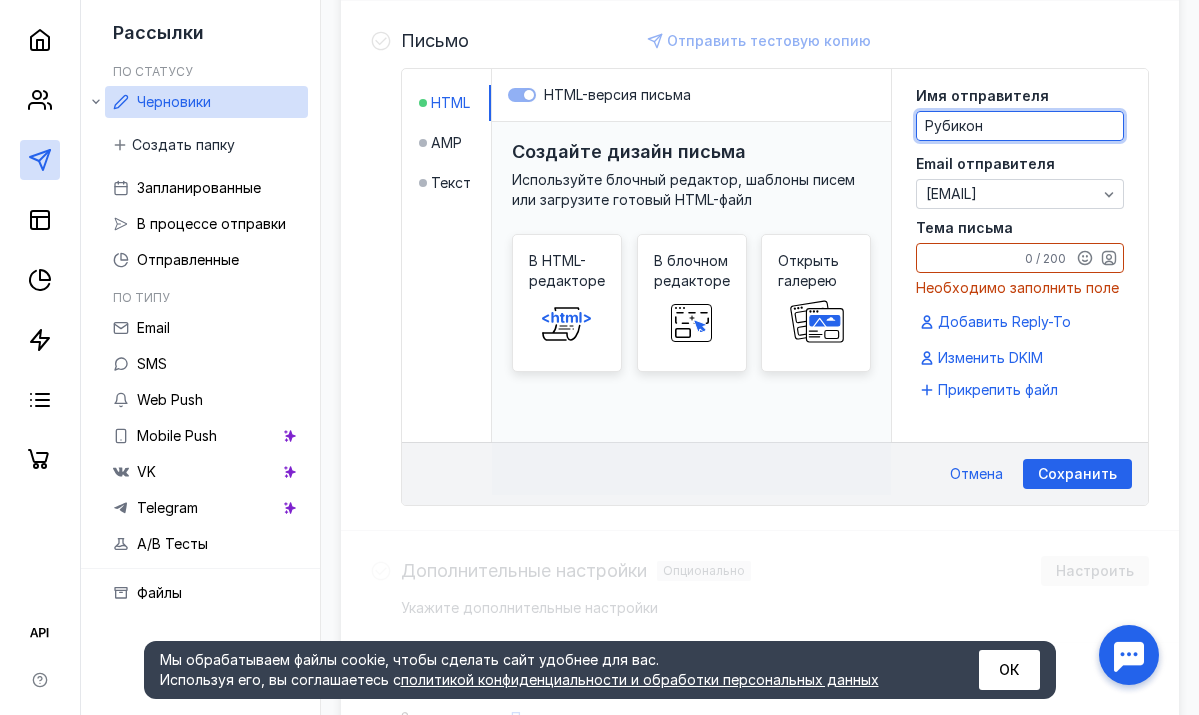 click on "Тема письма" at bounding box center [1020, 258] 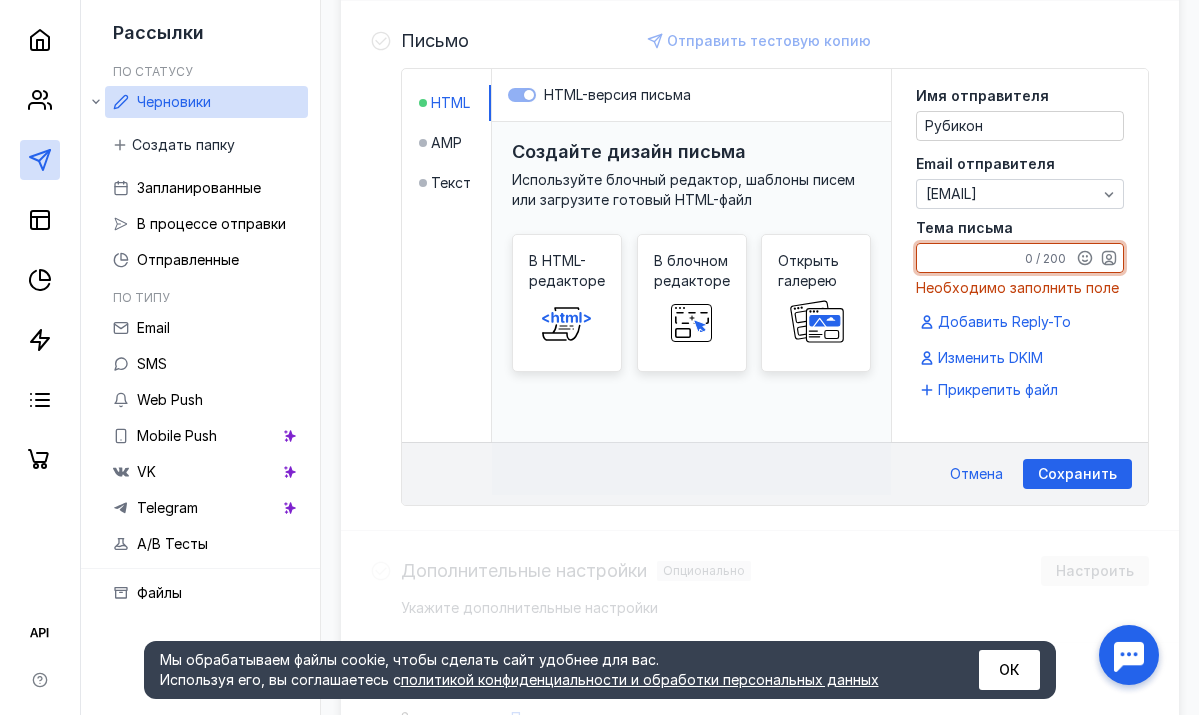 paste on "🔥 Бухгалтерия от 3 000 ₽ — и никакой головной боли!" 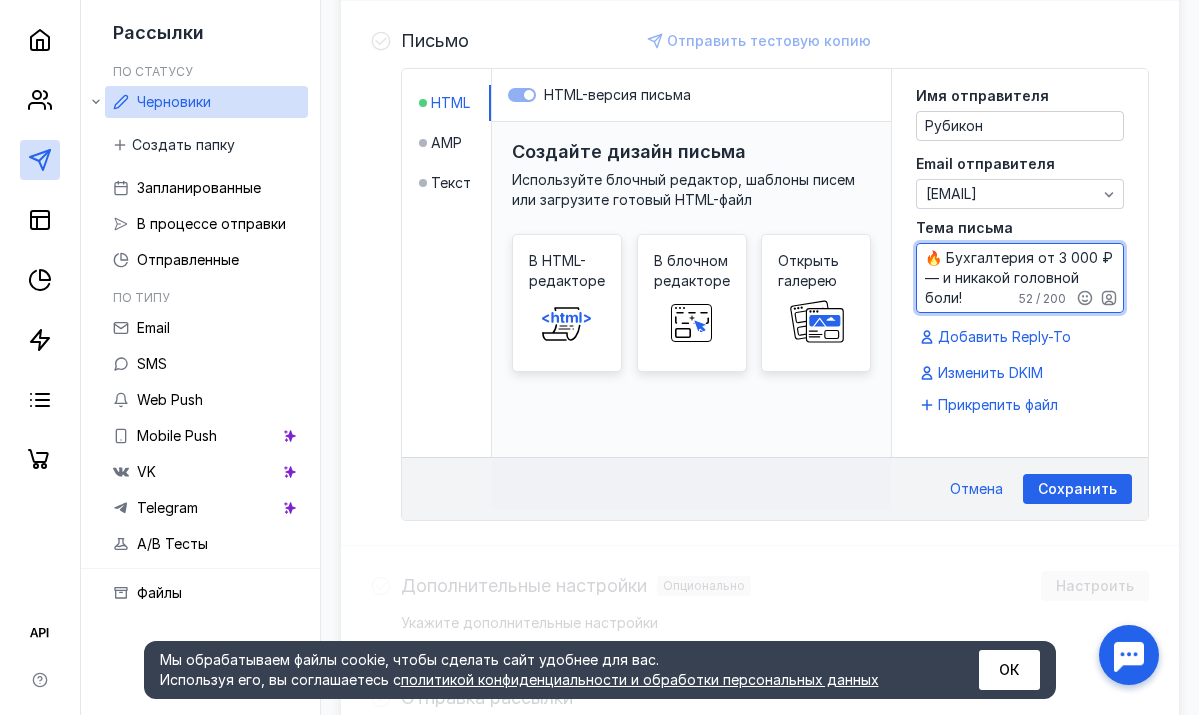 type on "🔥 Бухгалтерия от 3 000 ₽ — и никакой головной боли!" 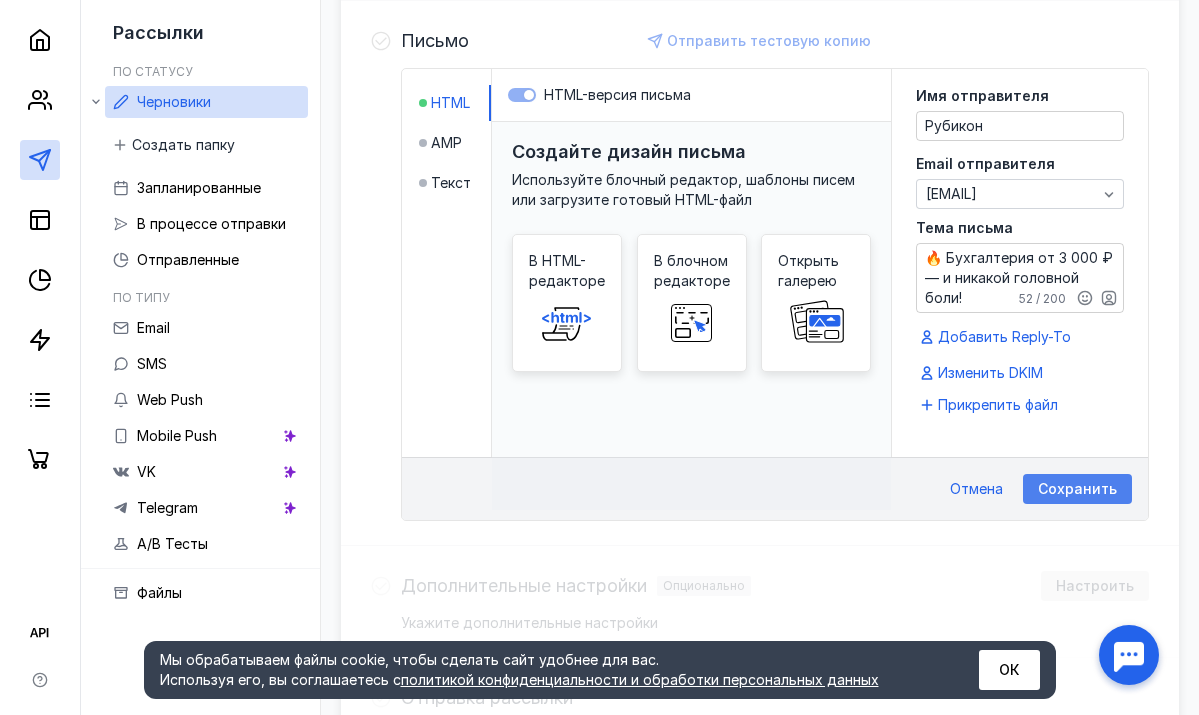 click on "Сохранить" at bounding box center [1077, 489] 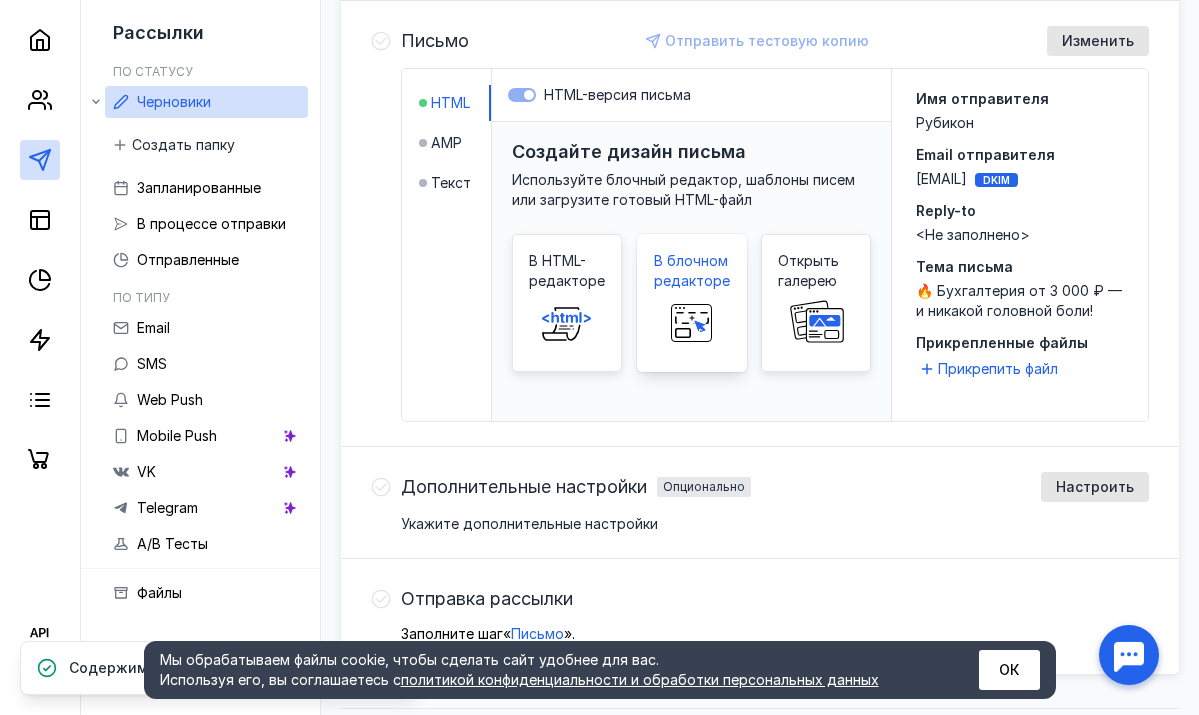 click 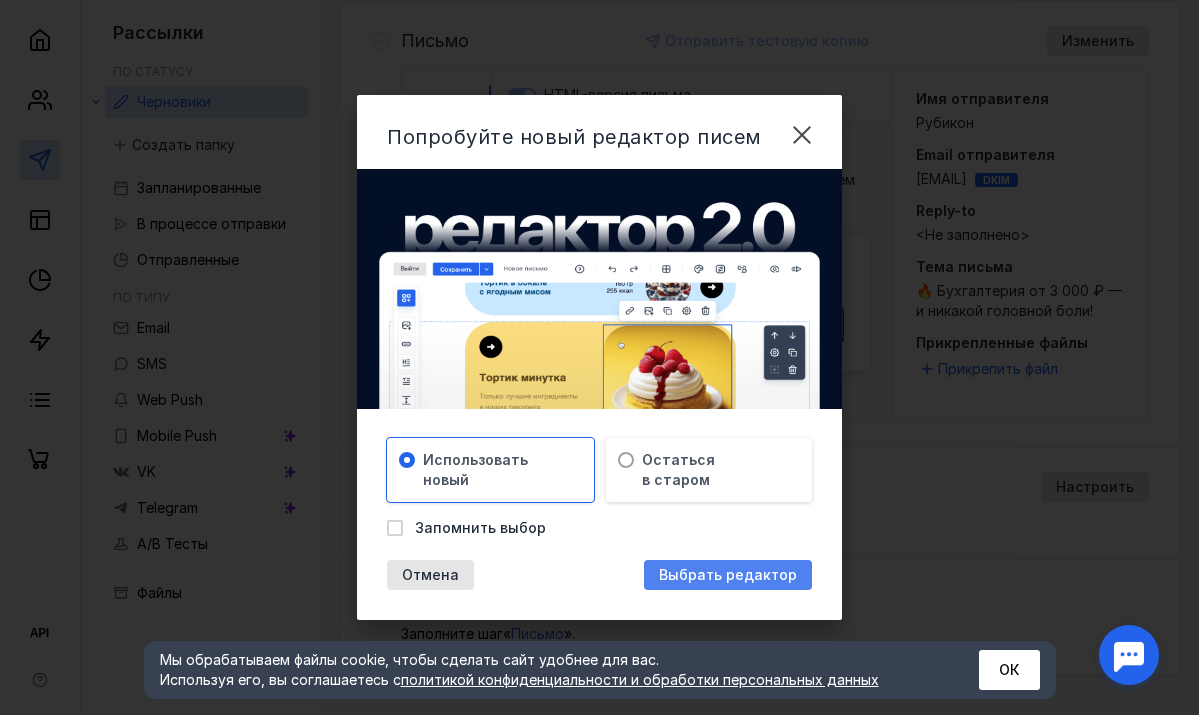 click on "Выбрать редактор" at bounding box center (728, 575) 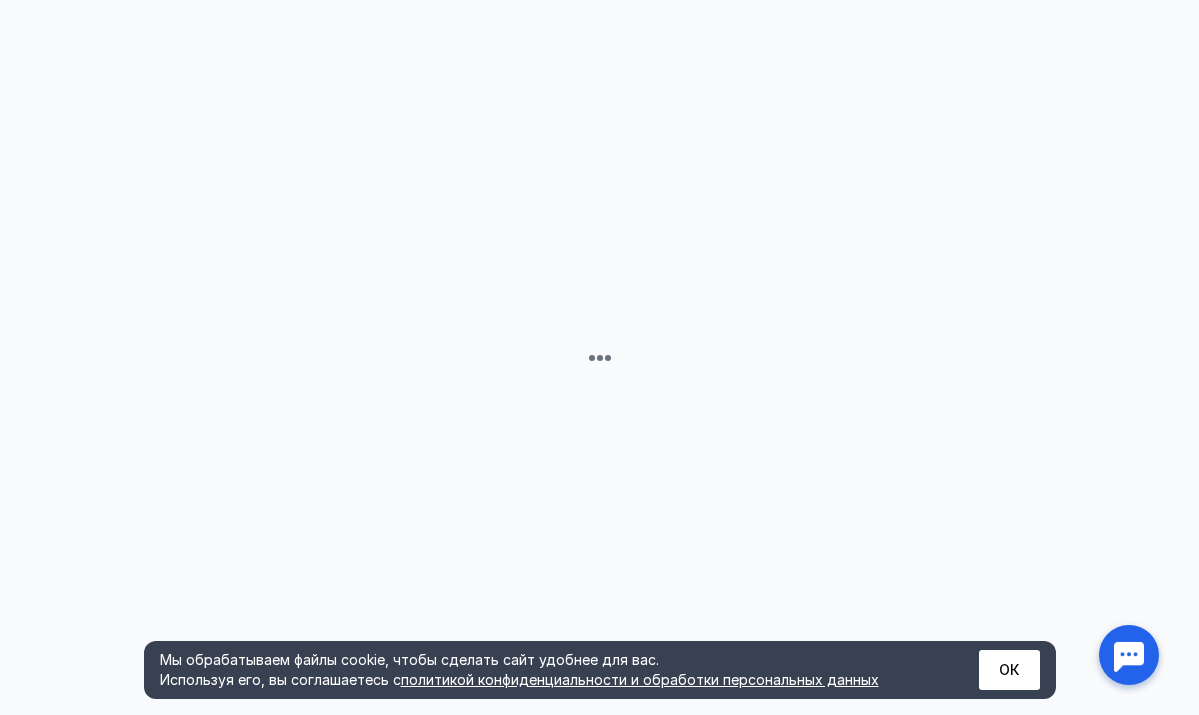 scroll, scrollTop: 0, scrollLeft: 0, axis: both 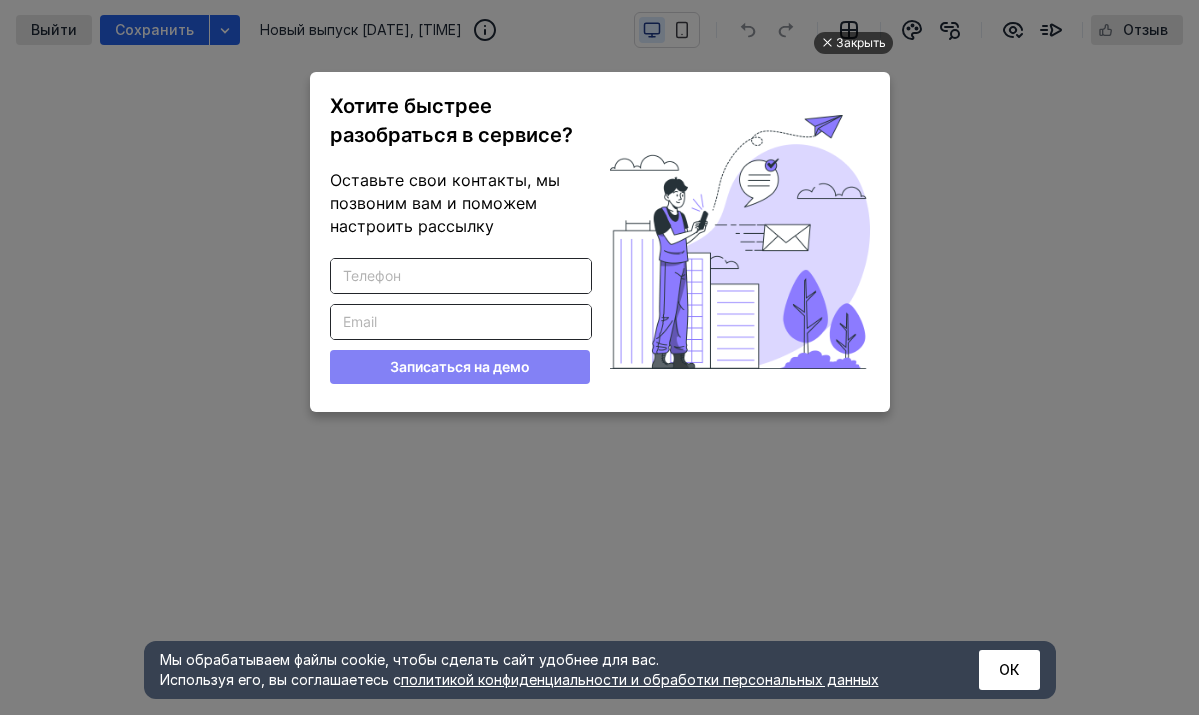 click on "Закрыть" at bounding box center (861, 43) 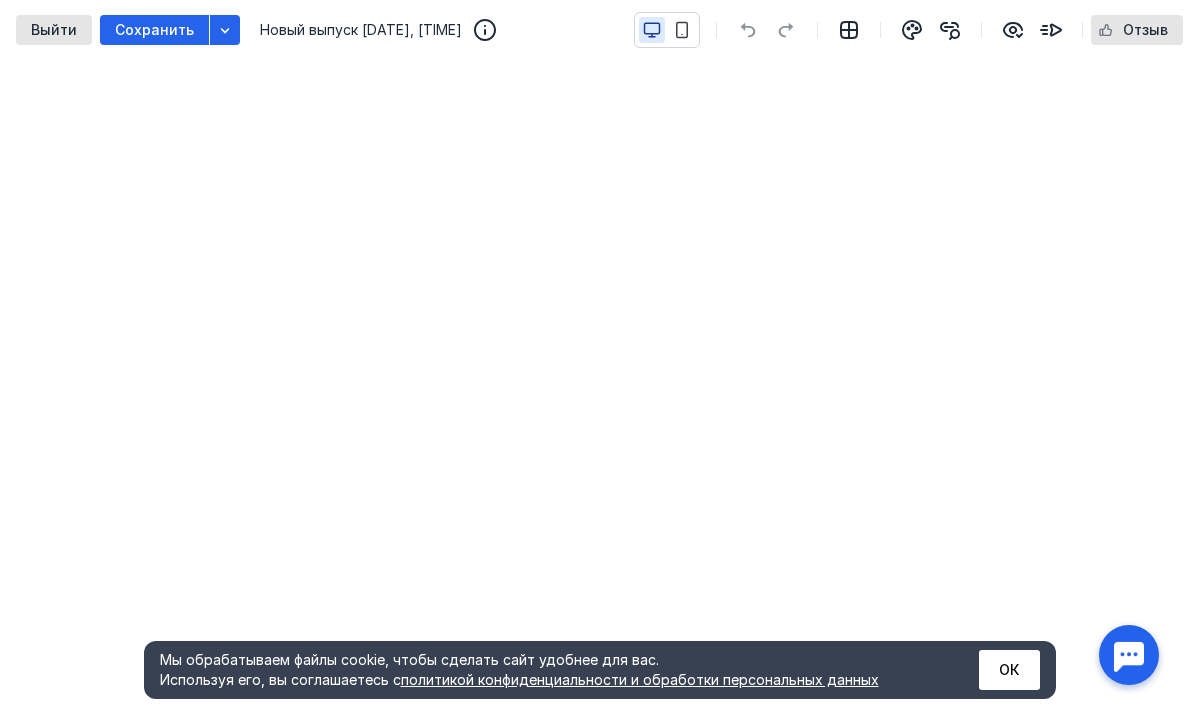 scroll, scrollTop: 0, scrollLeft: 0, axis: both 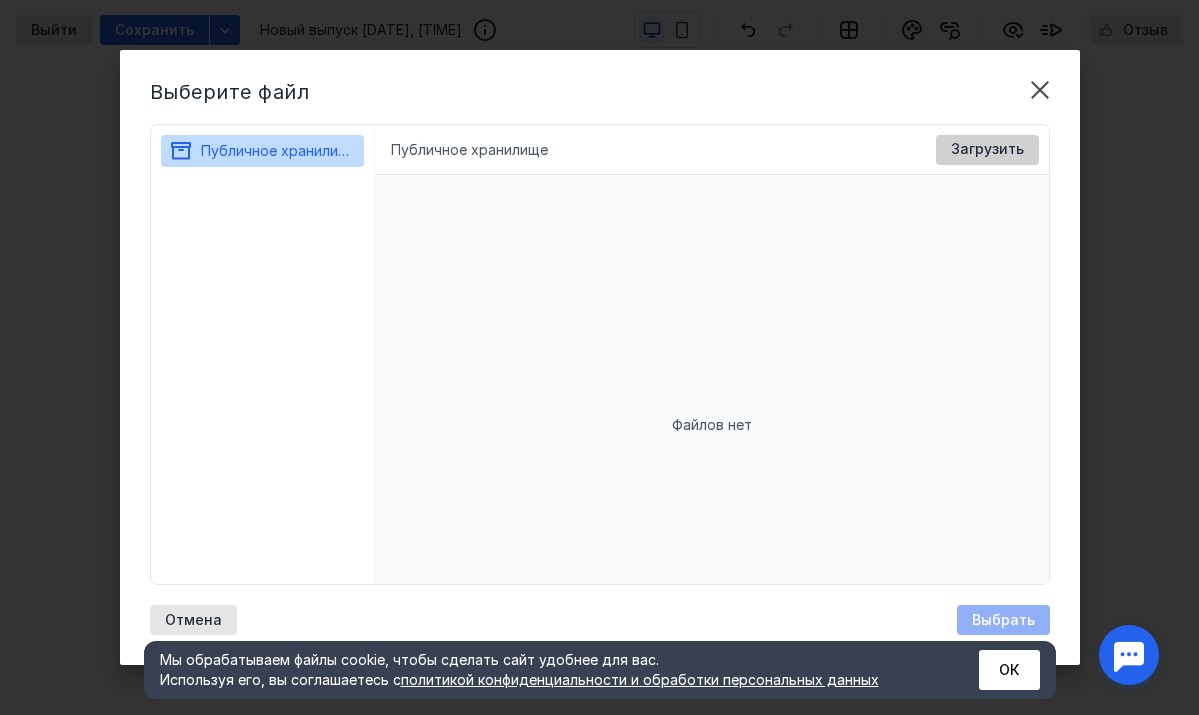 click on "Загрузить" at bounding box center (987, 149) 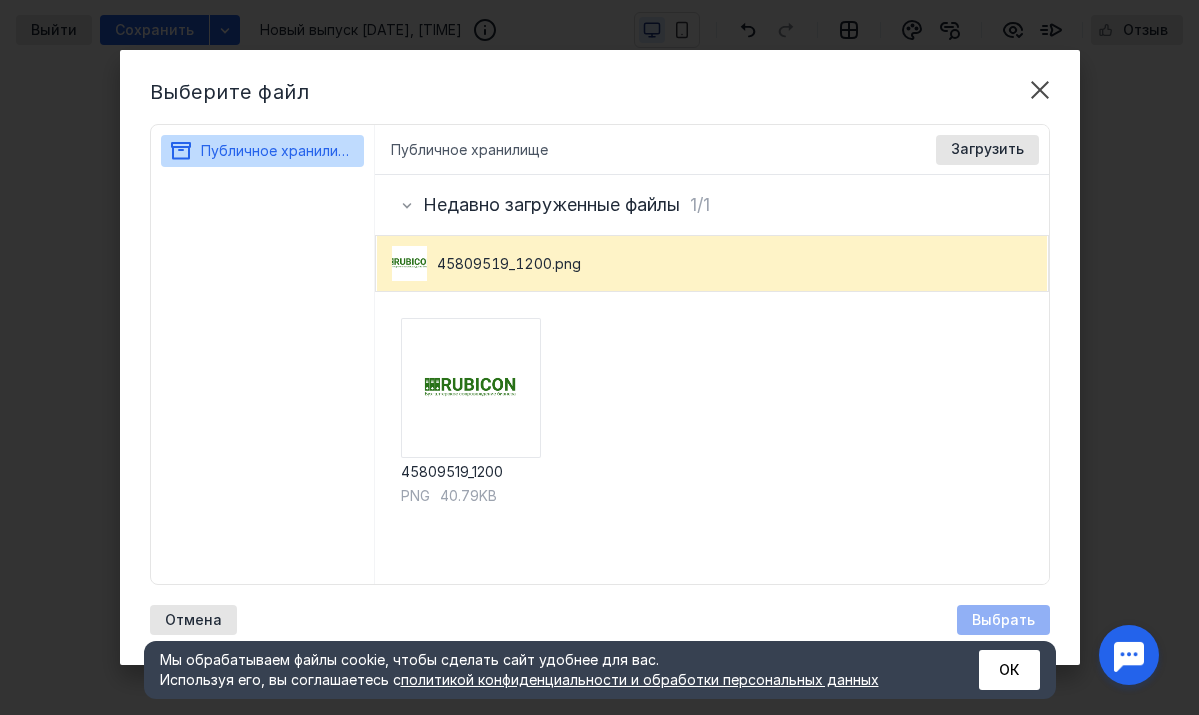 click on "Выбрать" at bounding box center [1003, 620] 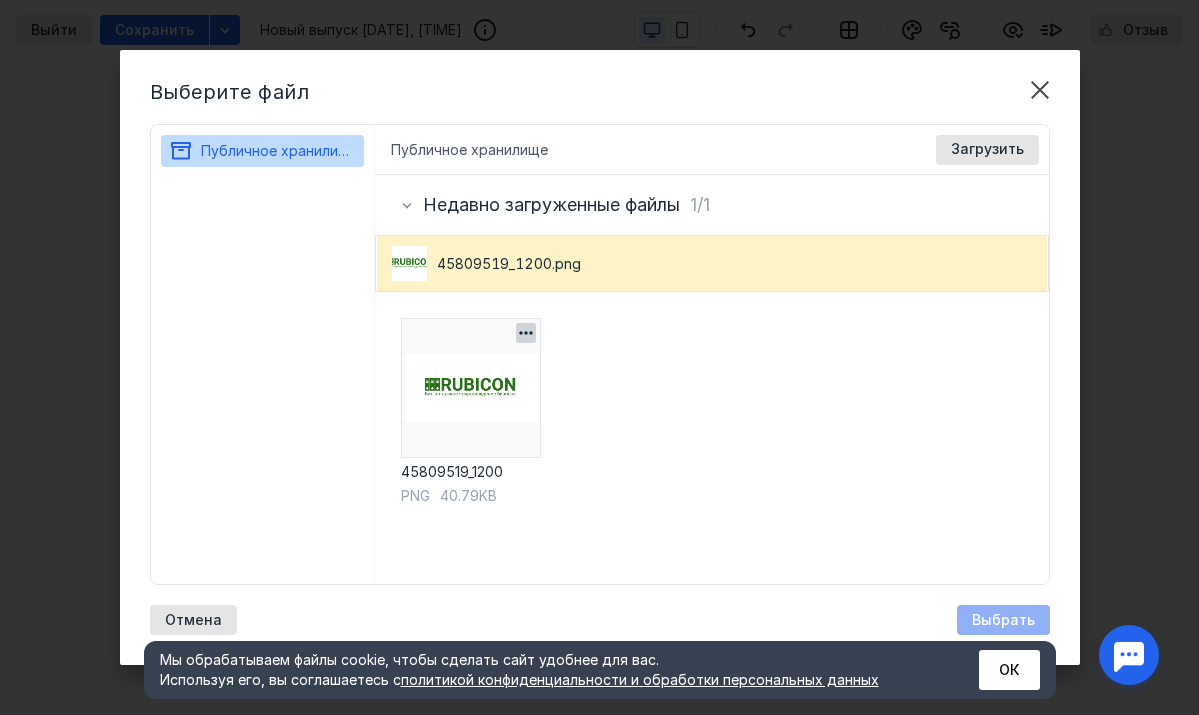 click at bounding box center [471, 388] 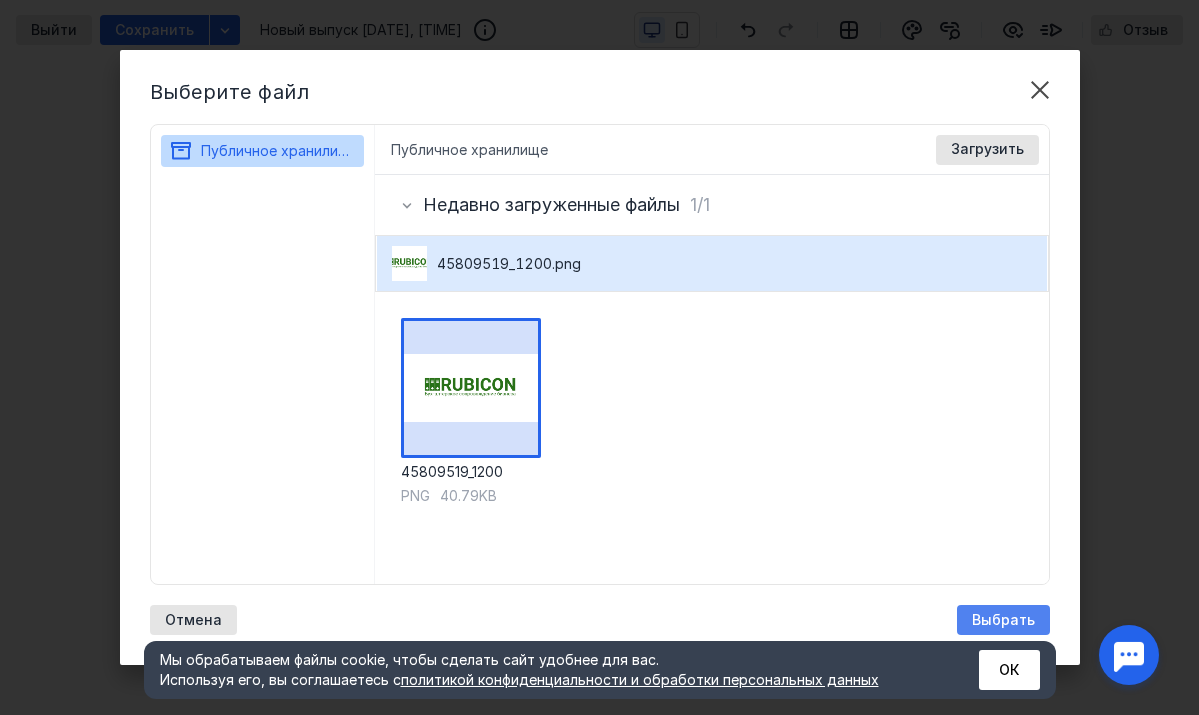 click on "Выбрать" at bounding box center (1003, 620) 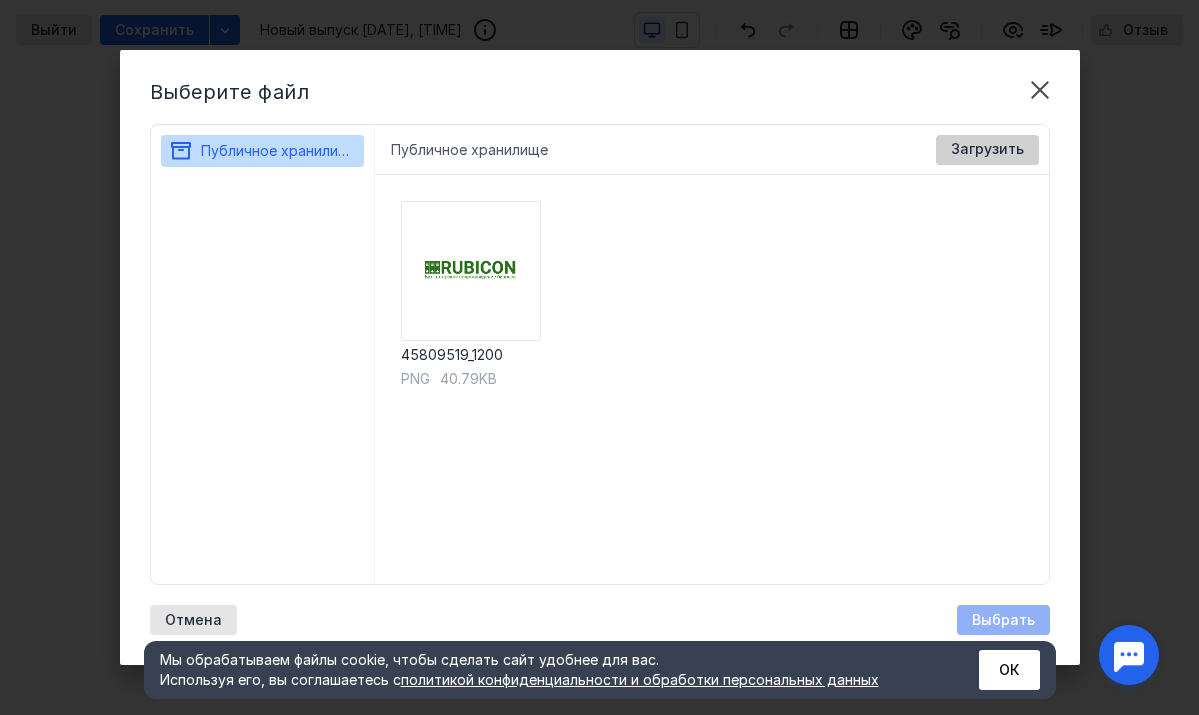 click on "Загрузить" at bounding box center [987, 149] 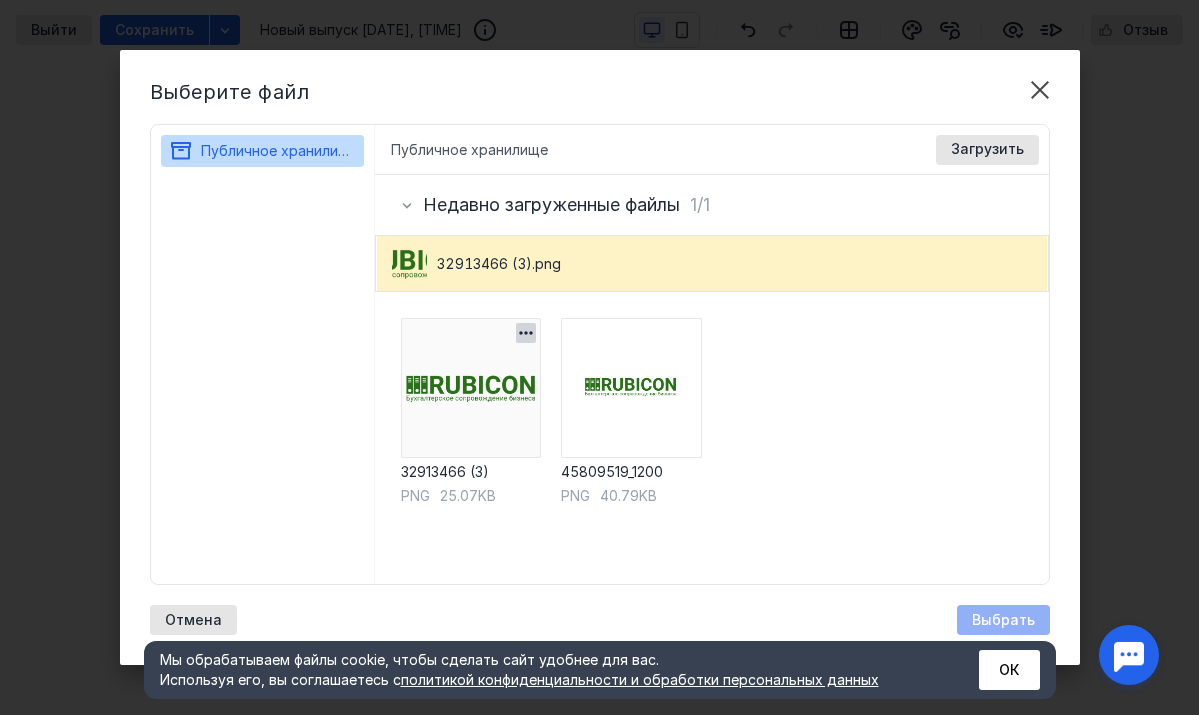 click at bounding box center (471, 388) 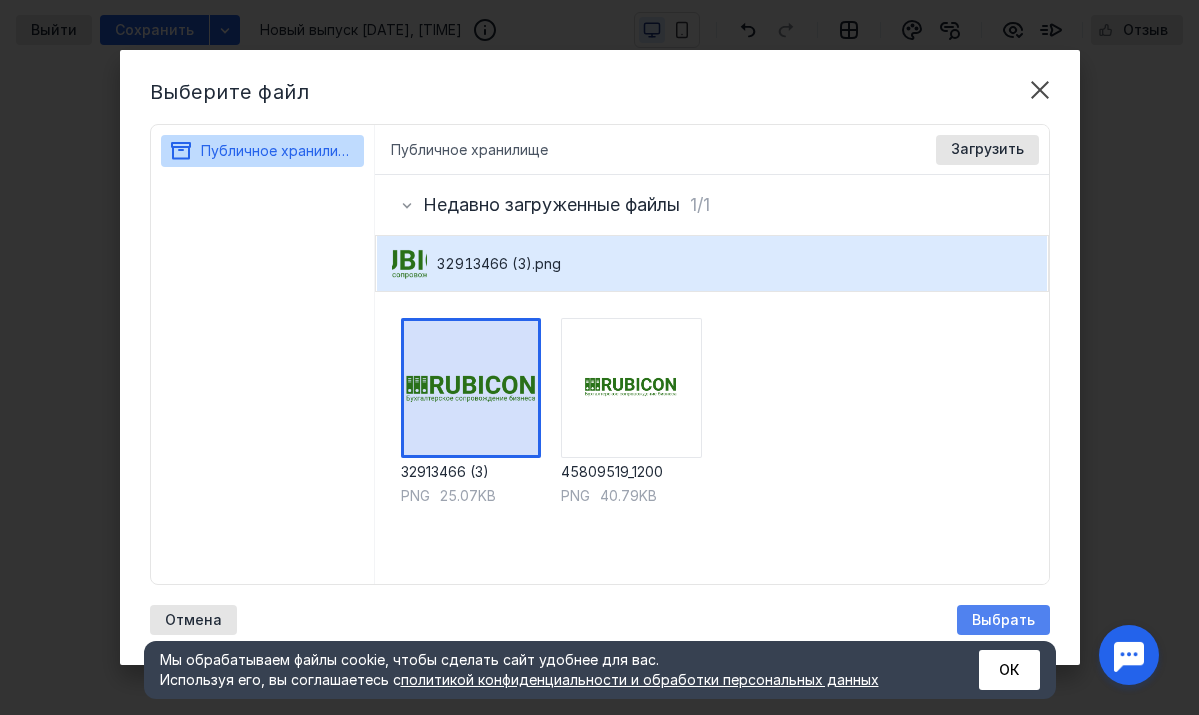 click on "Выбрать" at bounding box center [1003, 620] 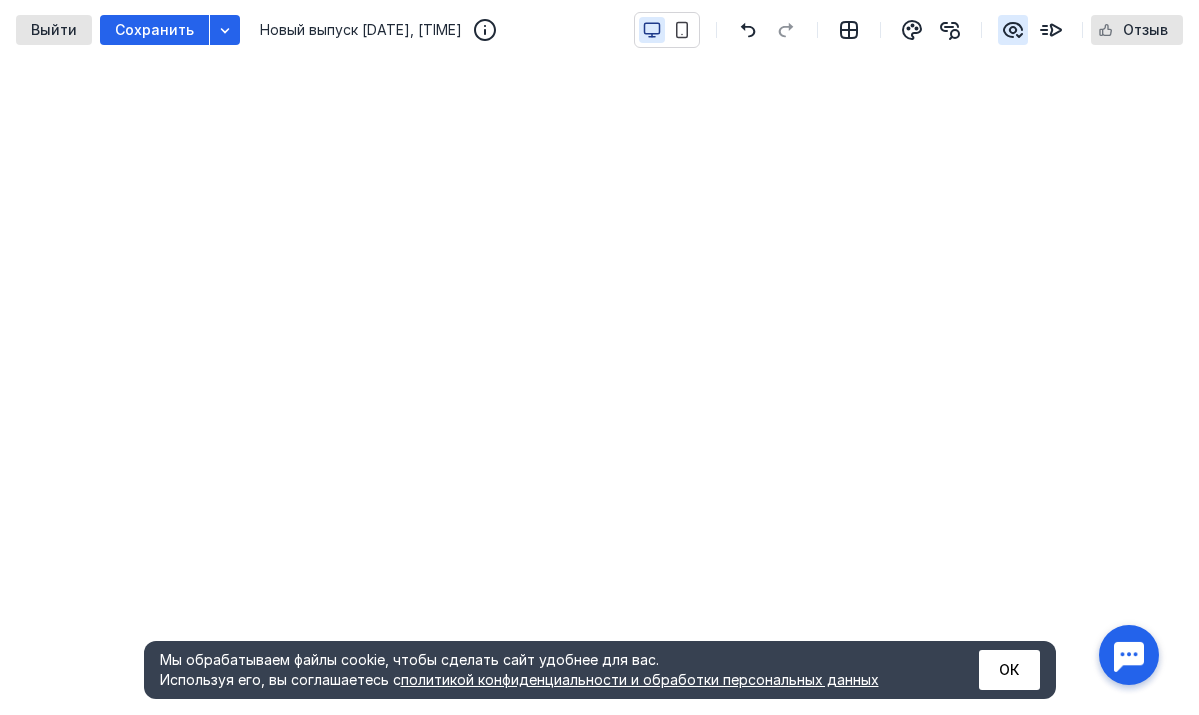 scroll, scrollTop: 559, scrollLeft: 0, axis: vertical 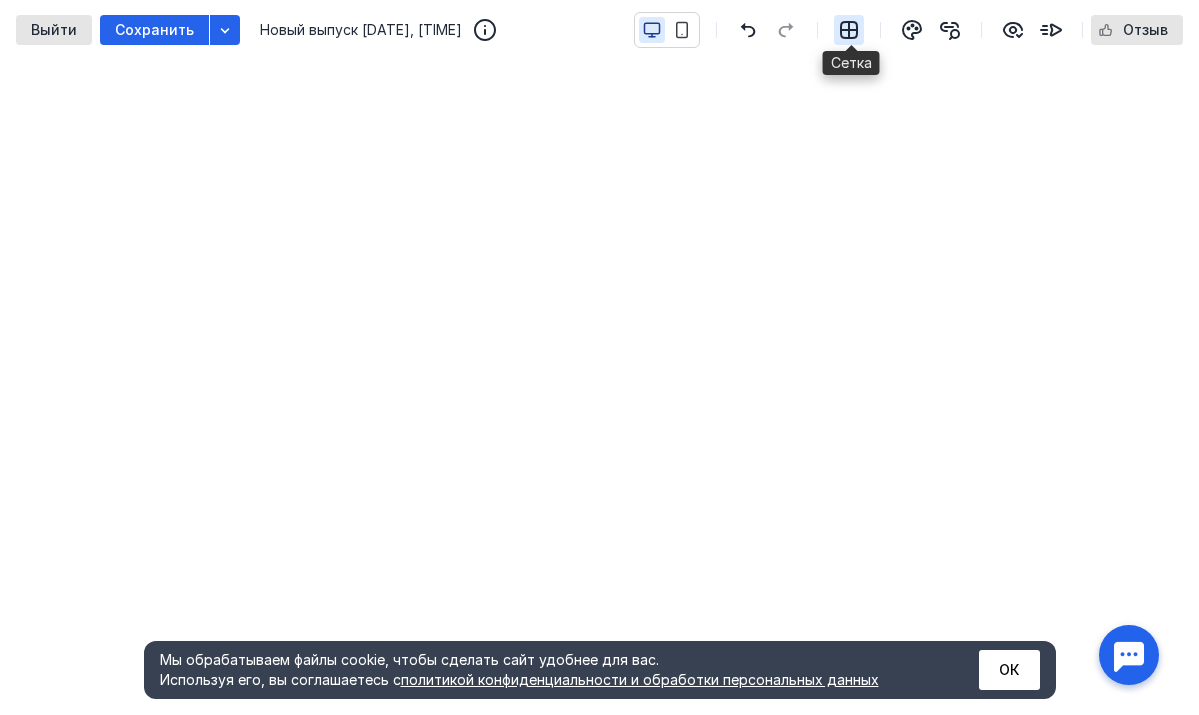 click 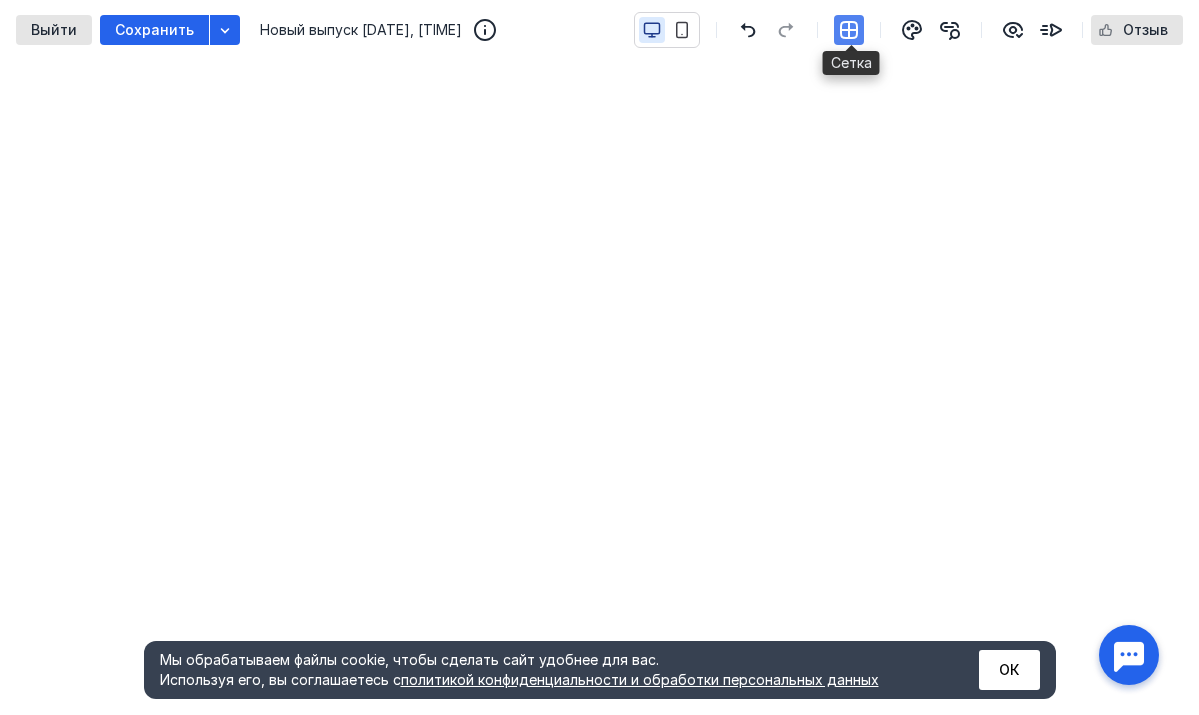 click 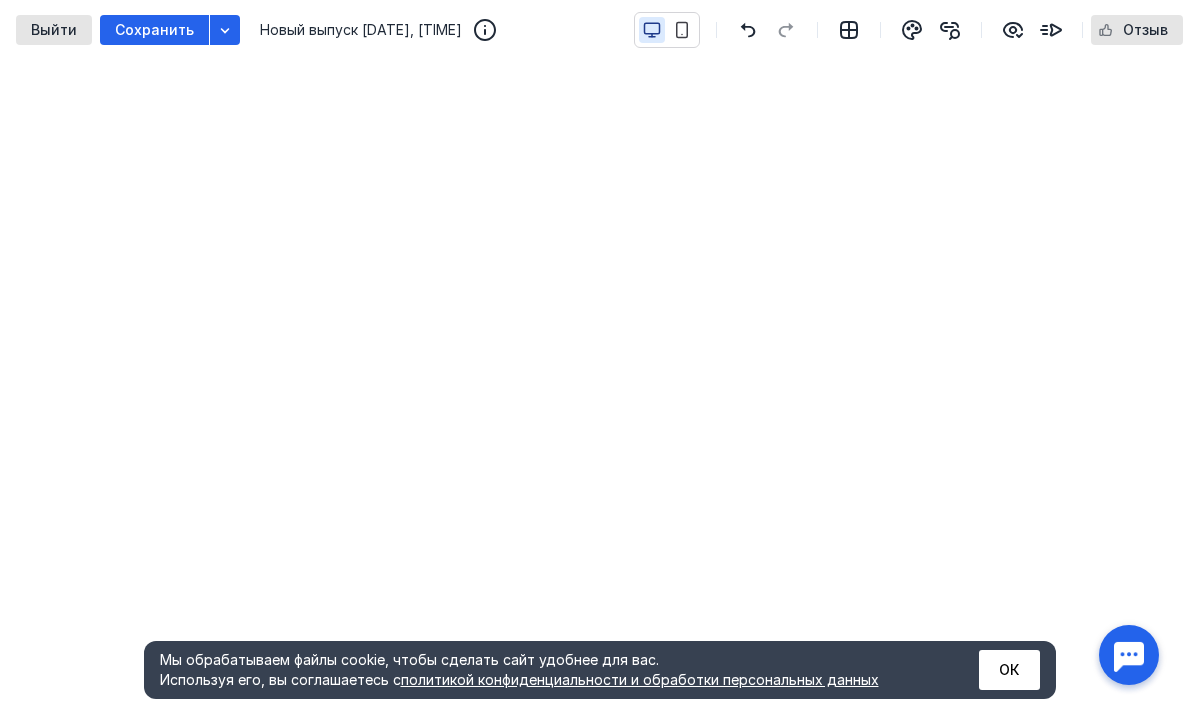 scroll, scrollTop: 633, scrollLeft: 0, axis: vertical 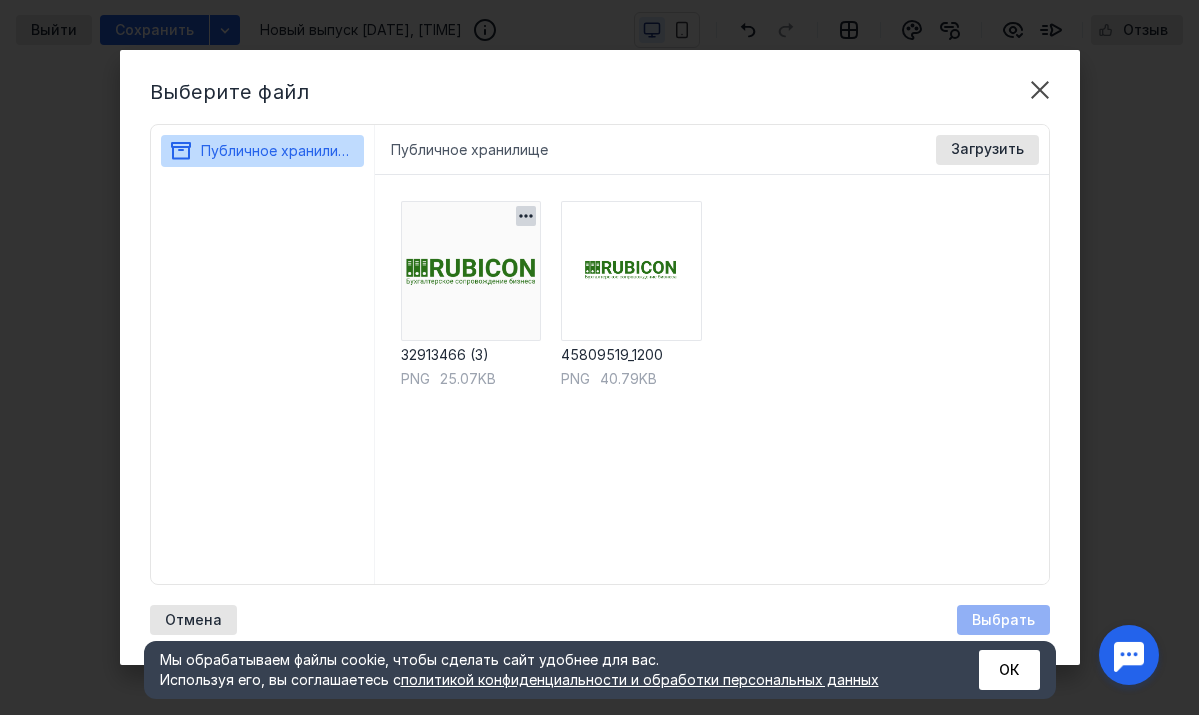 click at bounding box center [471, 271] 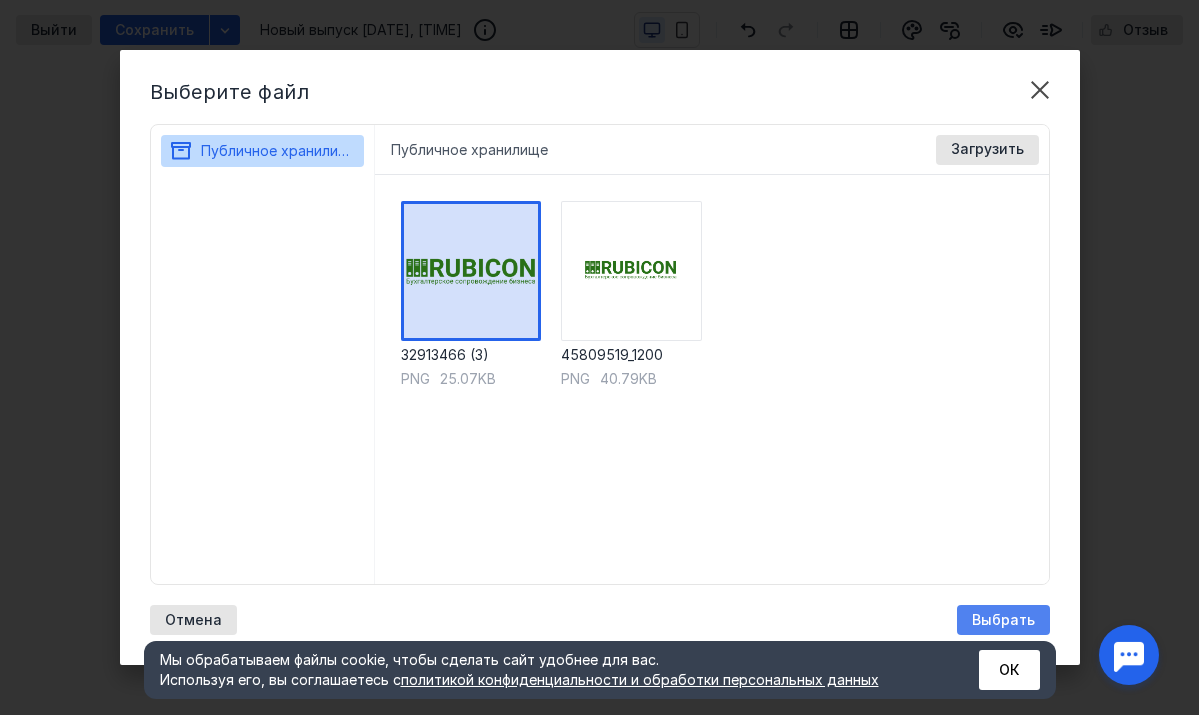 click on "Выбрать" at bounding box center [1003, 620] 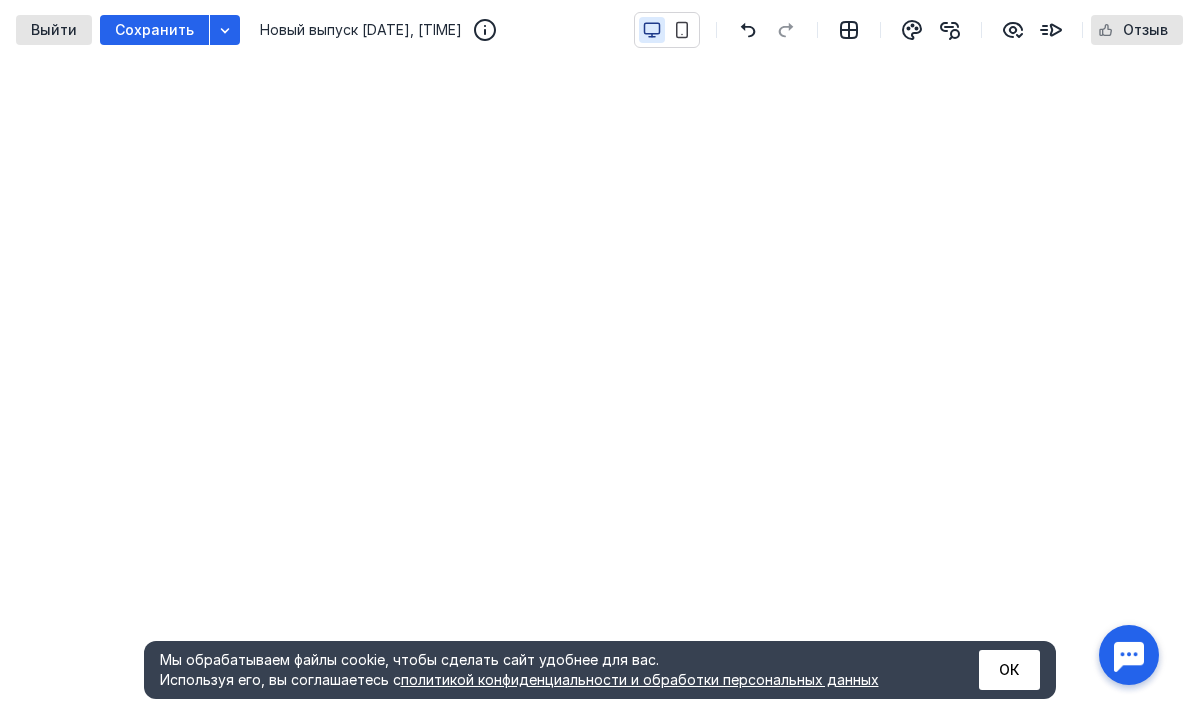 scroll, scrollTop: 1052, scrollLeft: 0, axis: vertical 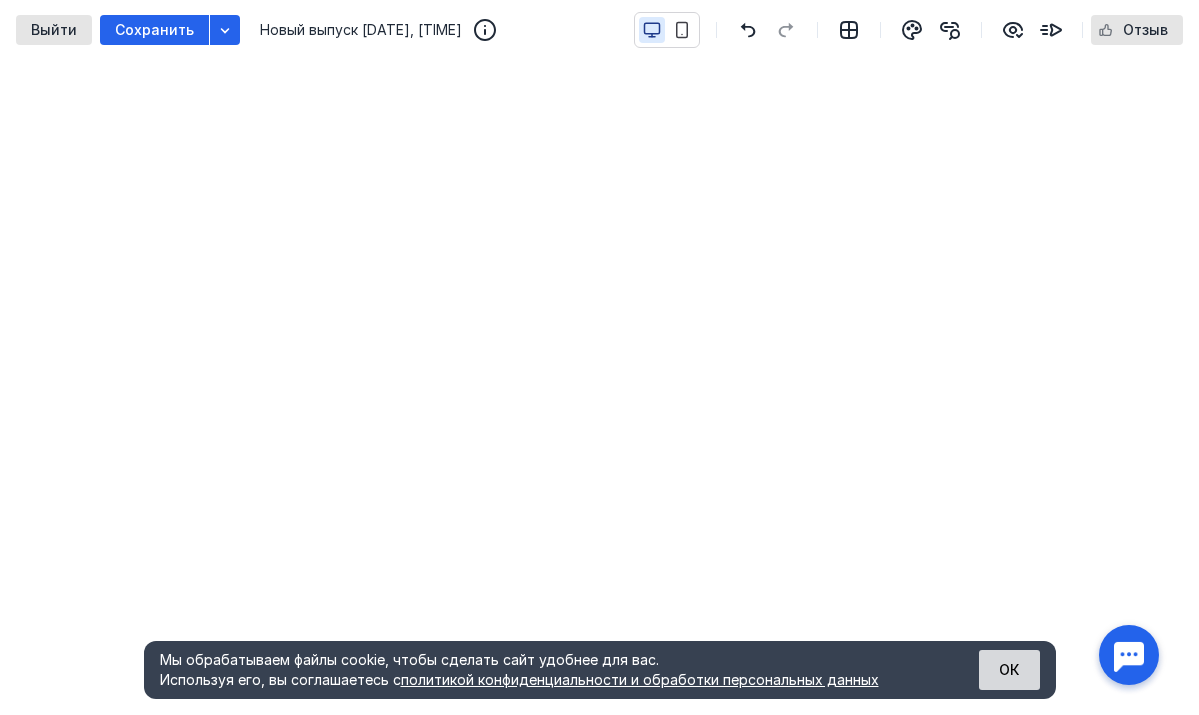 click on "ОК" at bounding box center [1009, 670] 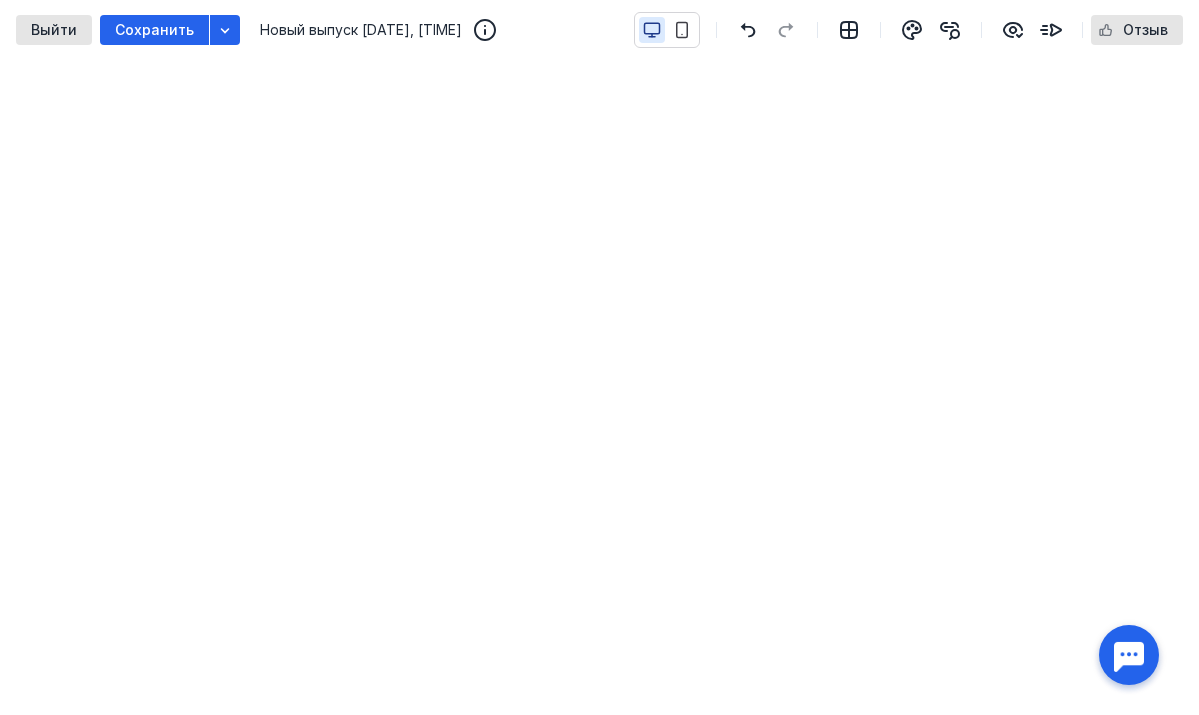 scroll, scrollTop: 1098, scrollLeft: 0, axis: vertical 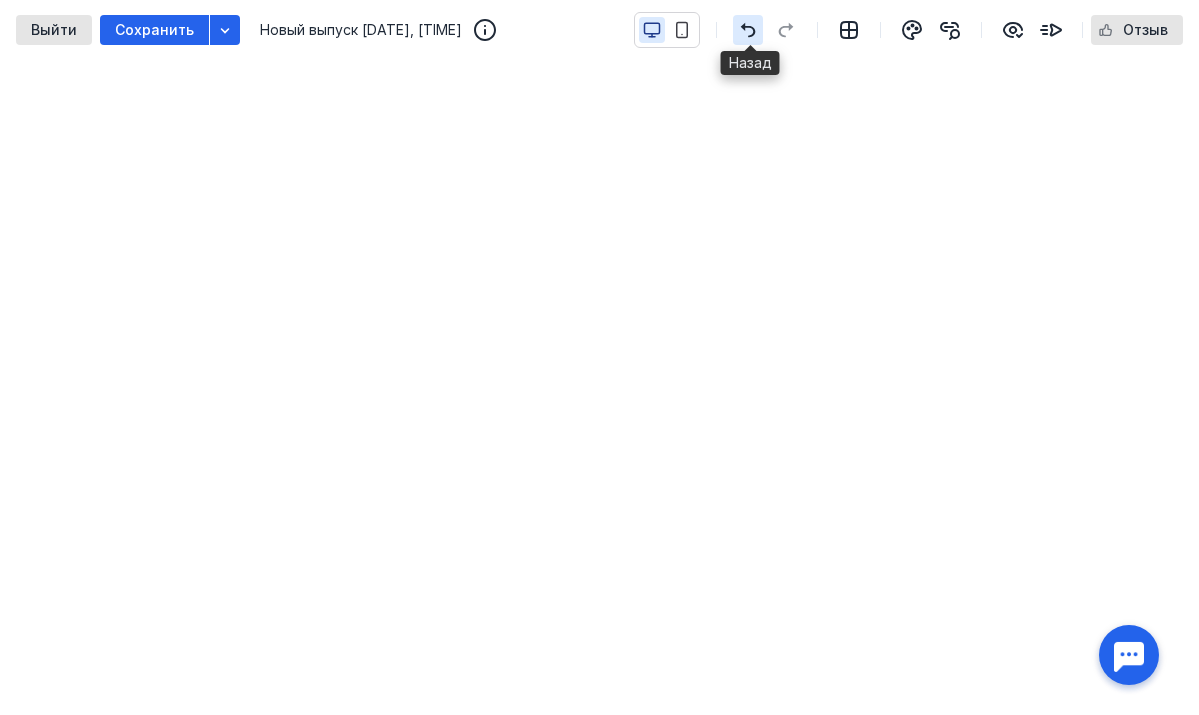 click 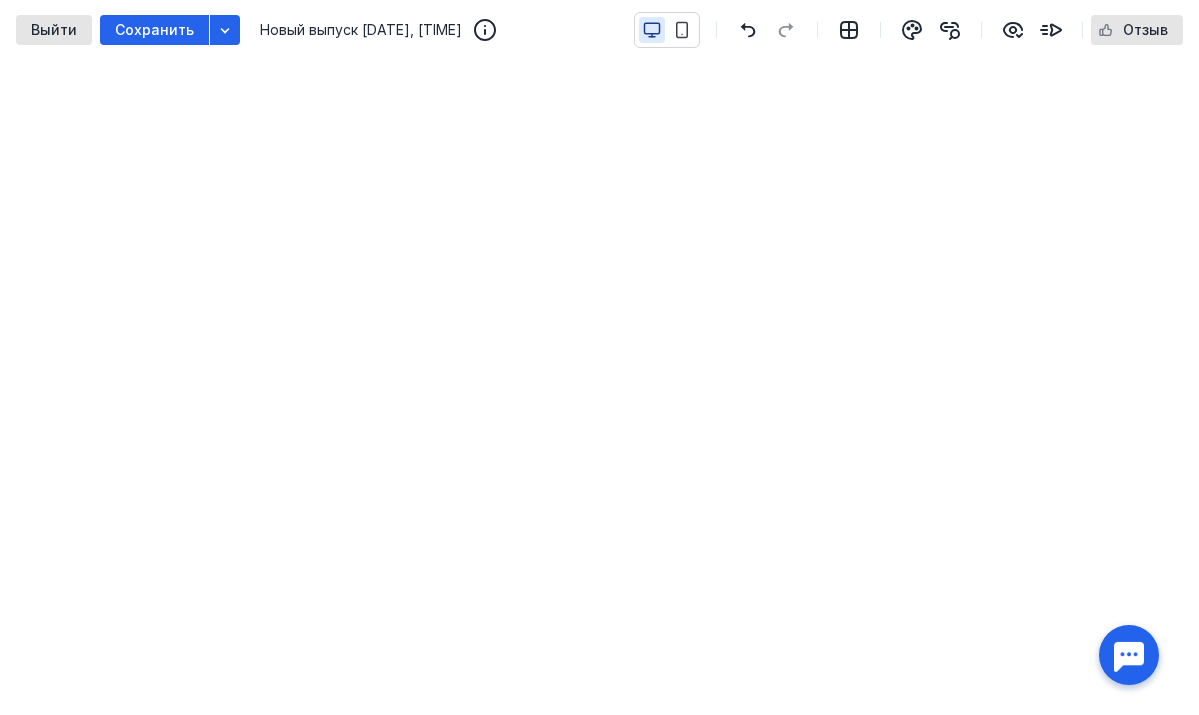 scroll, scrollTop: 1061, scrollLeft: 0, axis: vertical 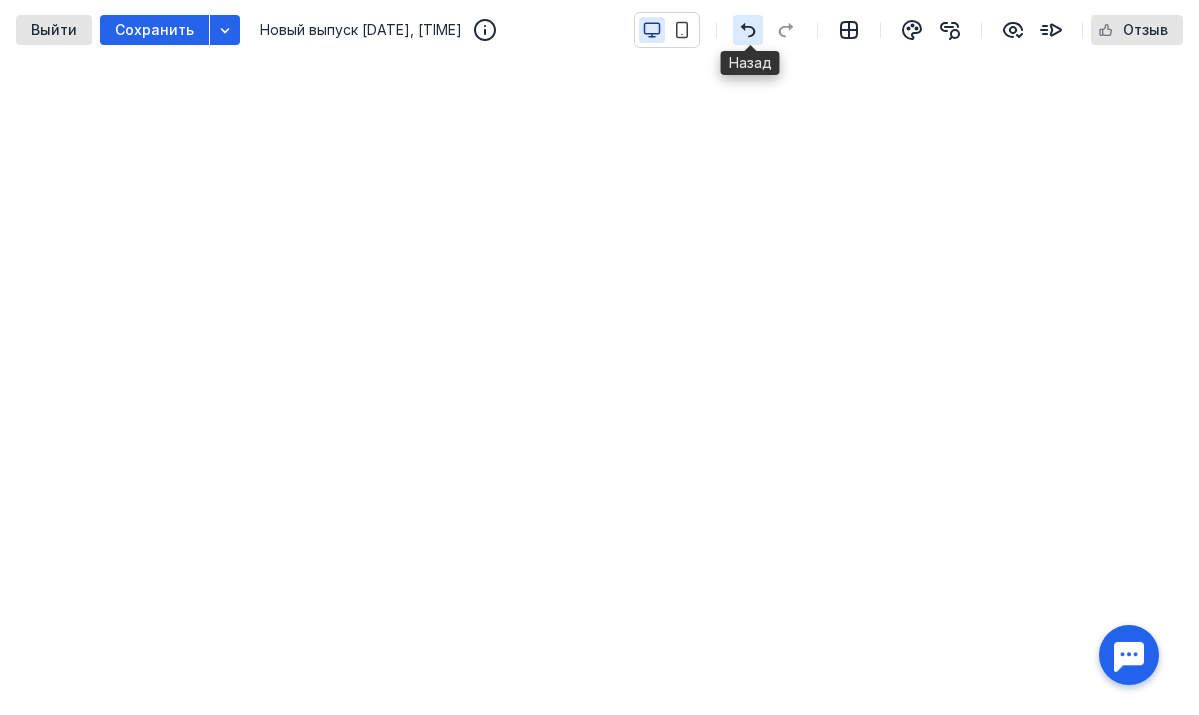 click 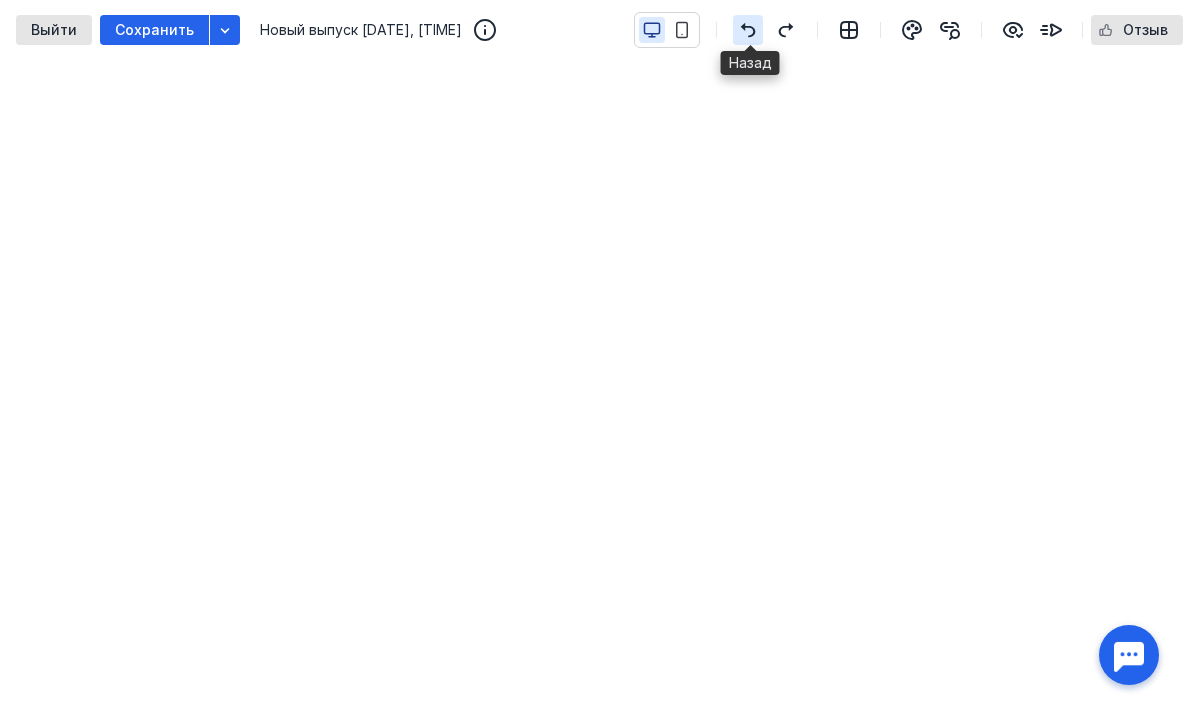 click 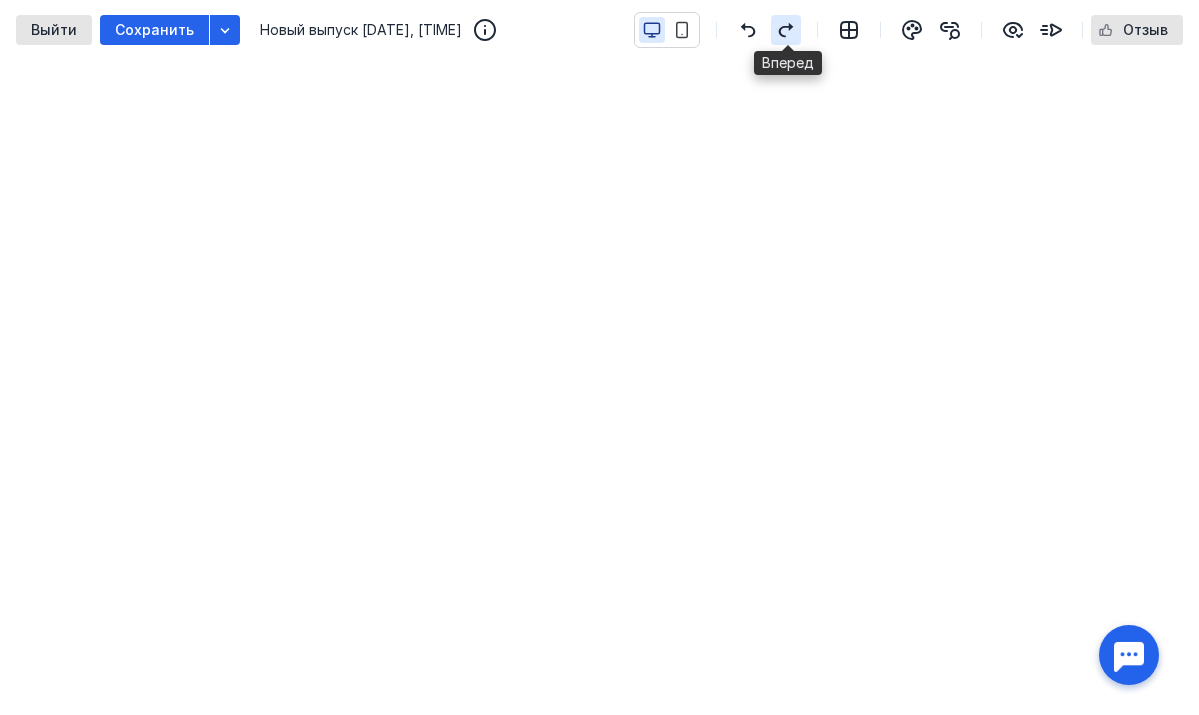 click 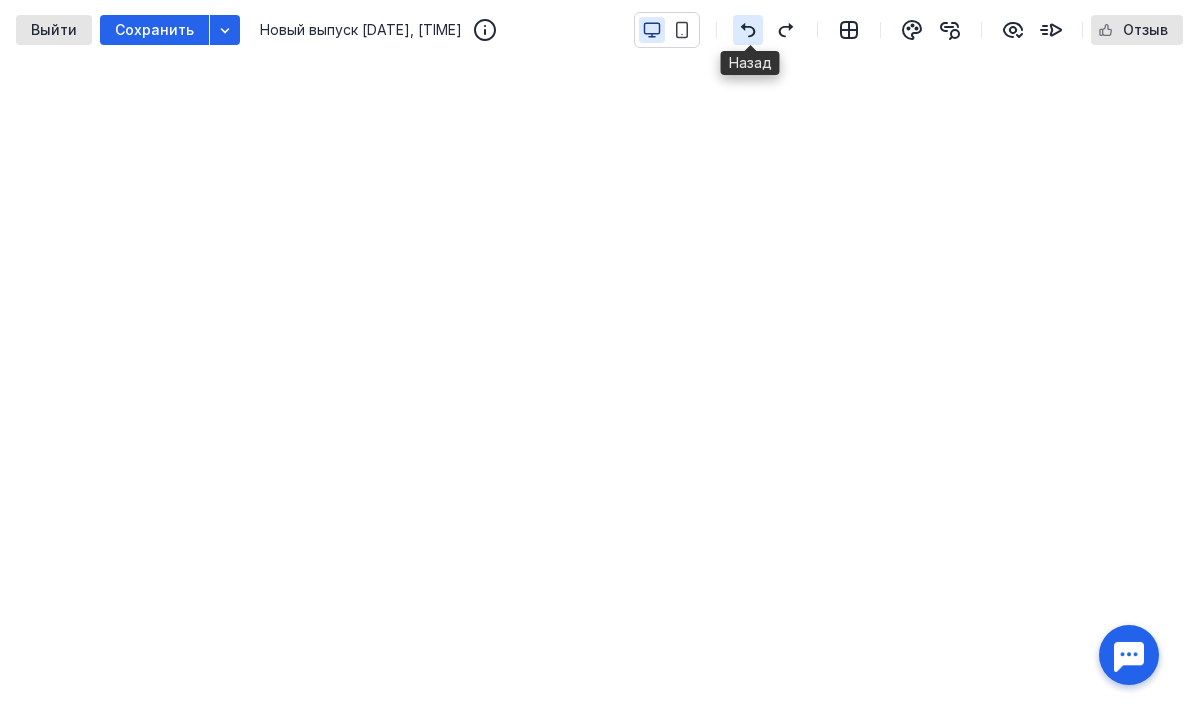 click 